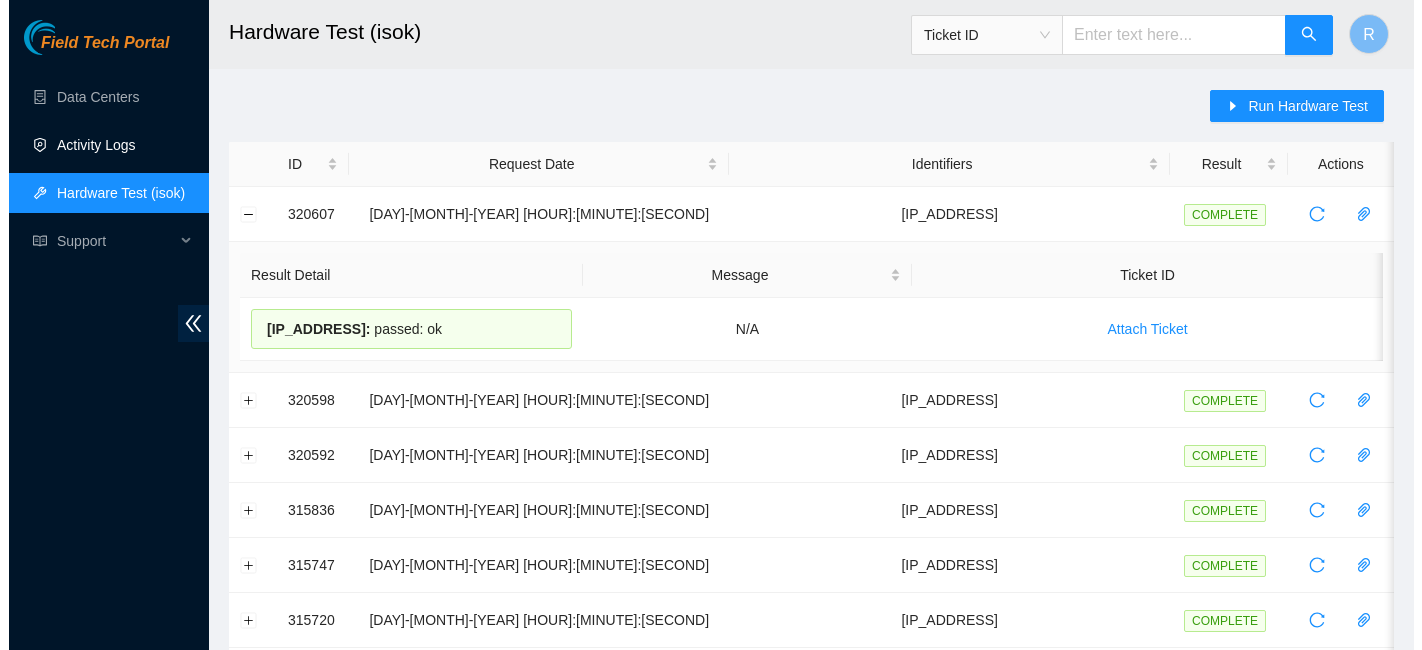 scroll, scrollTop: 0, scrollLeft: 0, axis: both 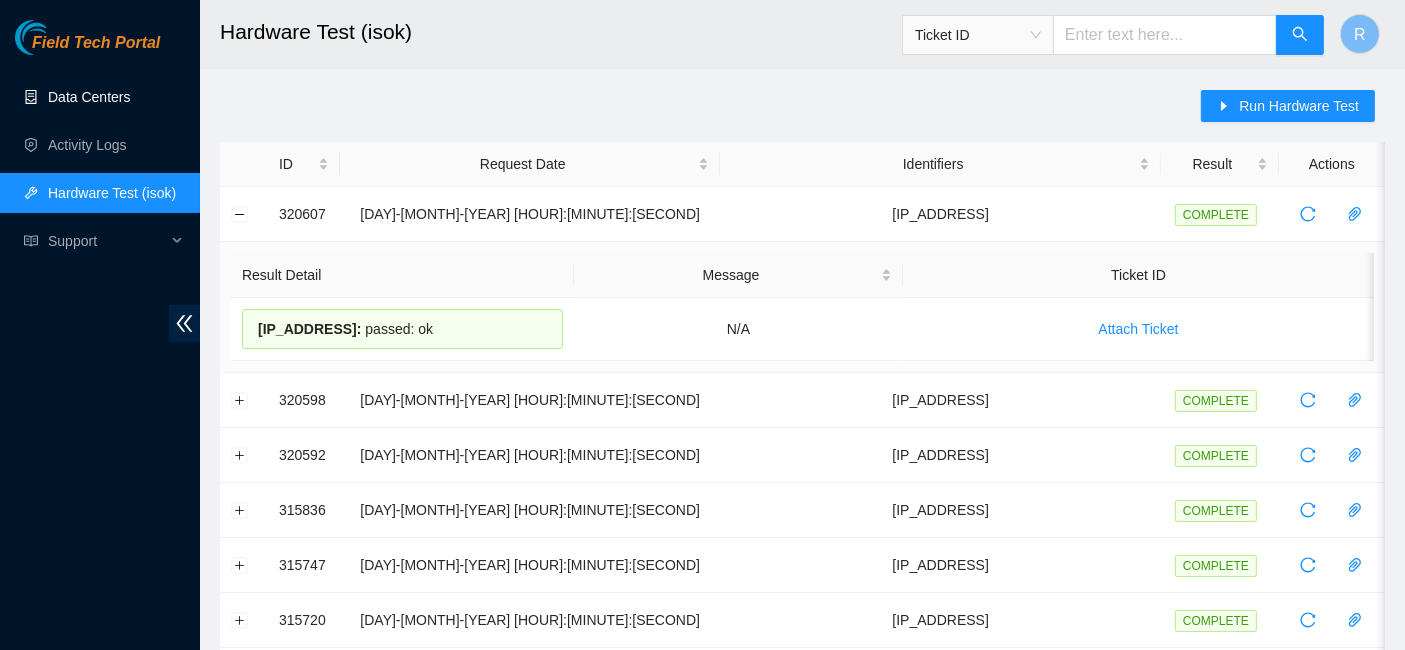 click on "Data Centers" at bounding box center [89, 97] 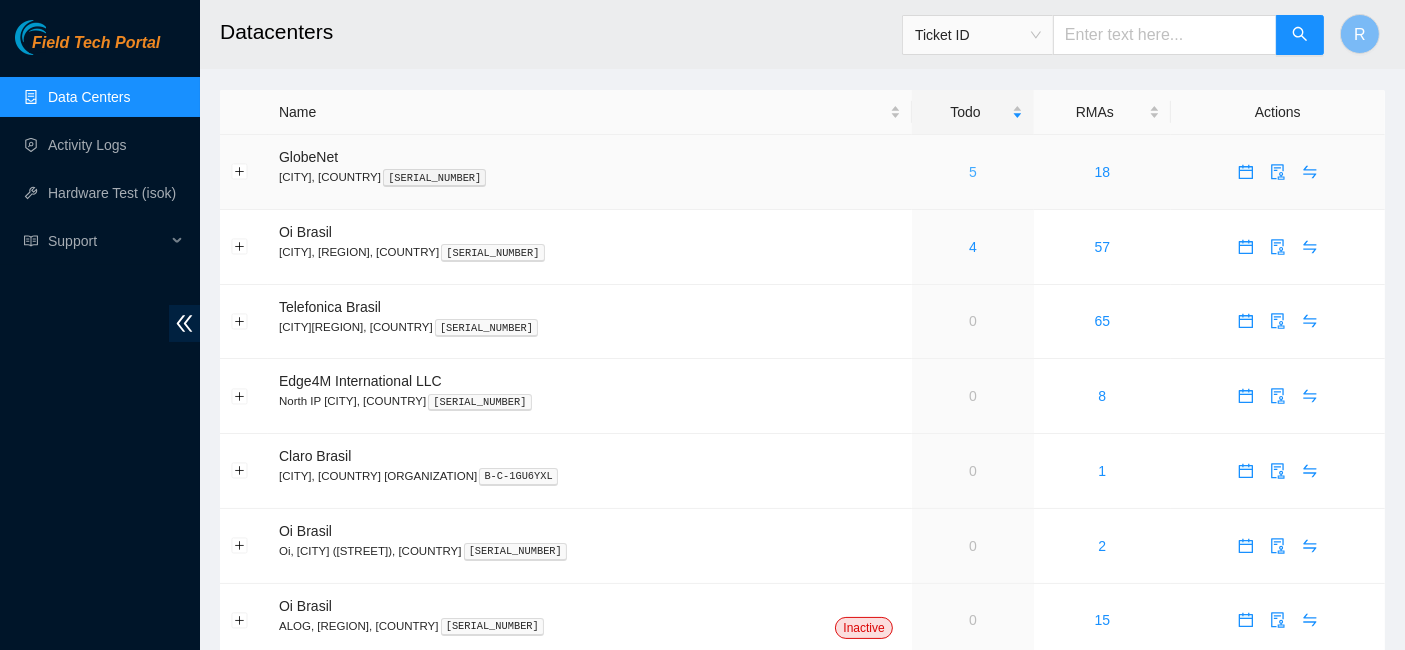 click on "5" at bounding box center (973, 172) 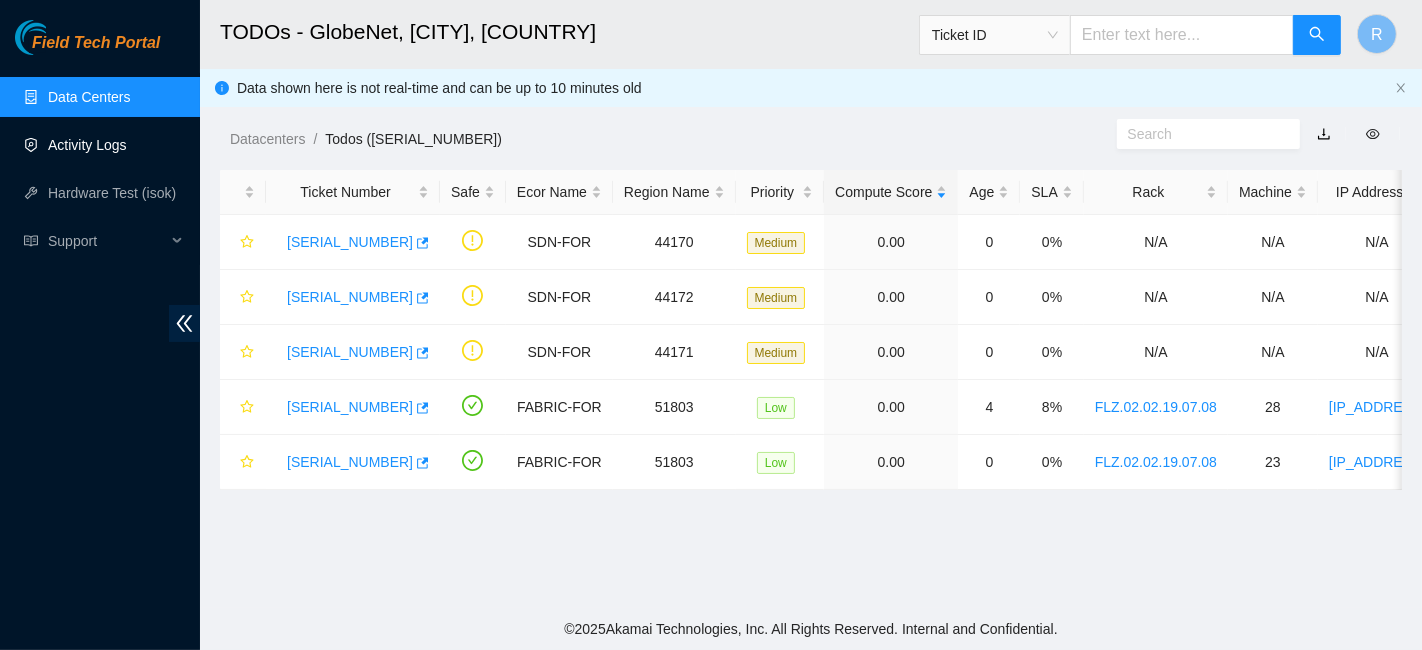 click on "Activity Logs" at bounding box center [87, 145] 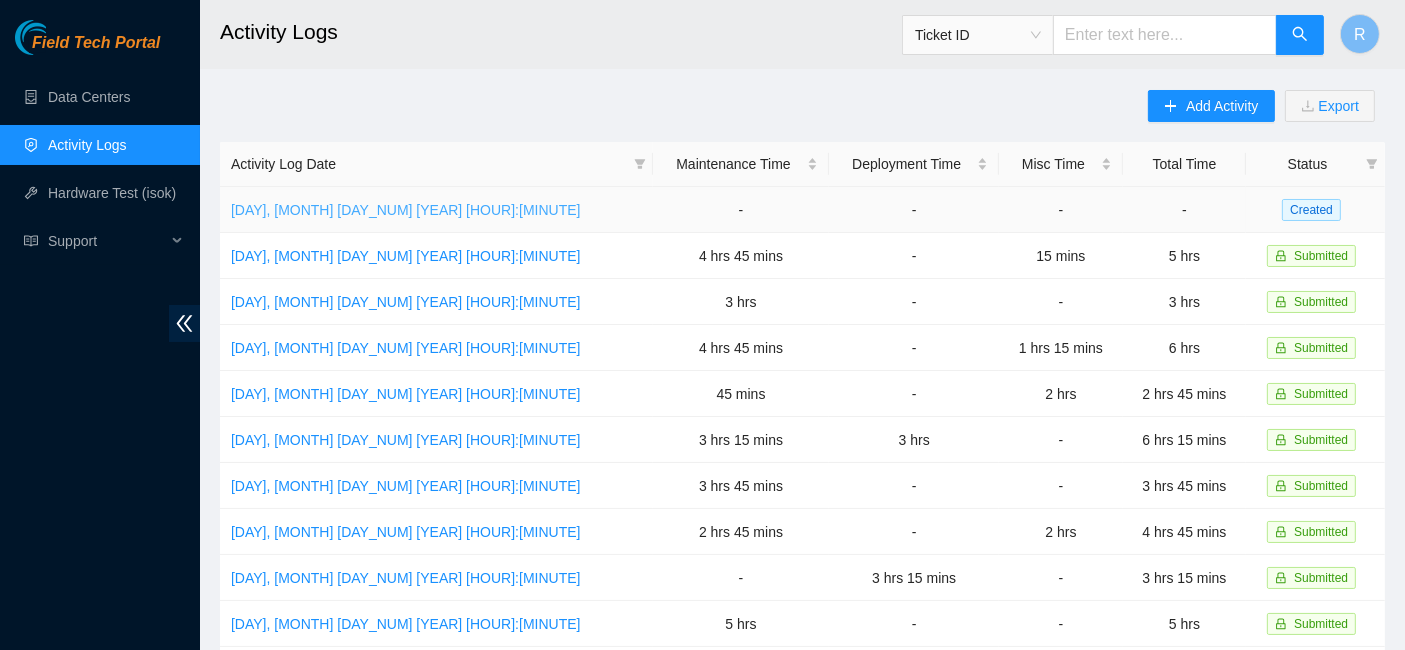 click on "[DAY], [MONTH] [DAY_NUM] [YEAR] [HOUR]:[MINUTE]" at bounding box center [406, 210] 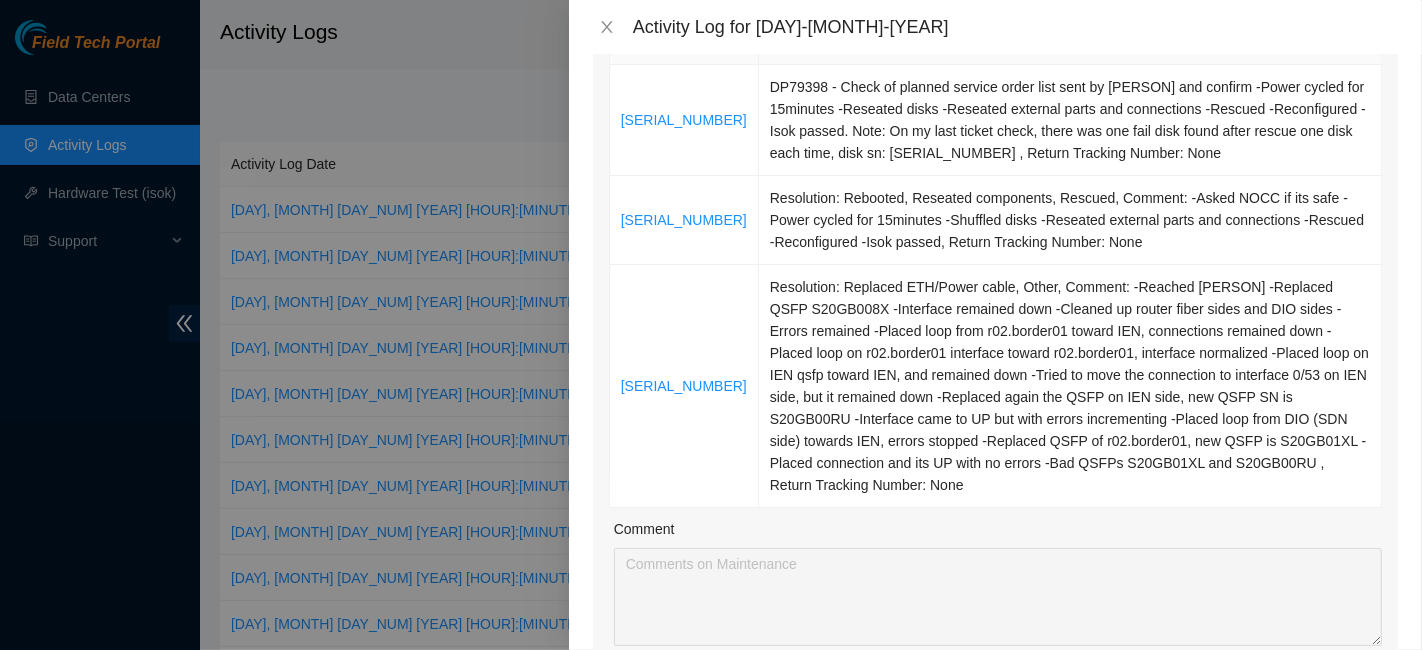 scroll, scrollTop: 260, scrollLeft: 0, axis: vertical 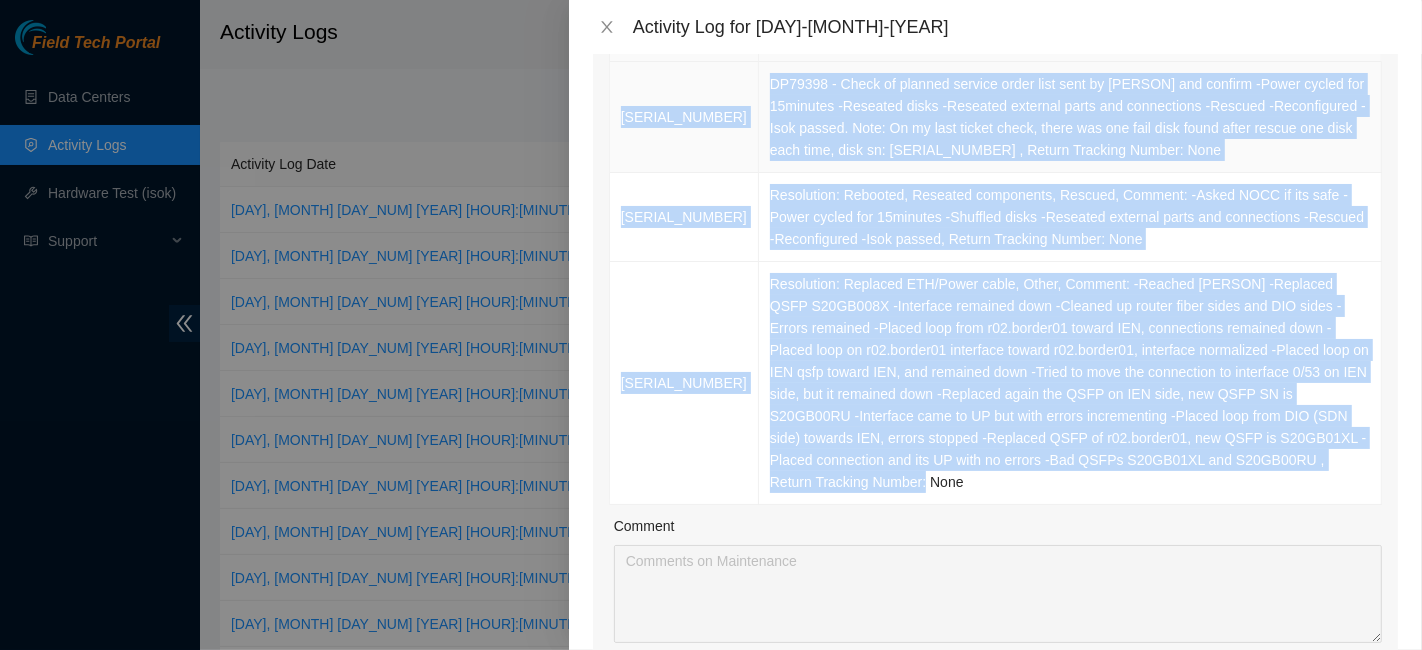 drag, startPoint x: 919, startPoint y: 482, endPoint x: 618, endPoint y: 126, distance: 466.19415 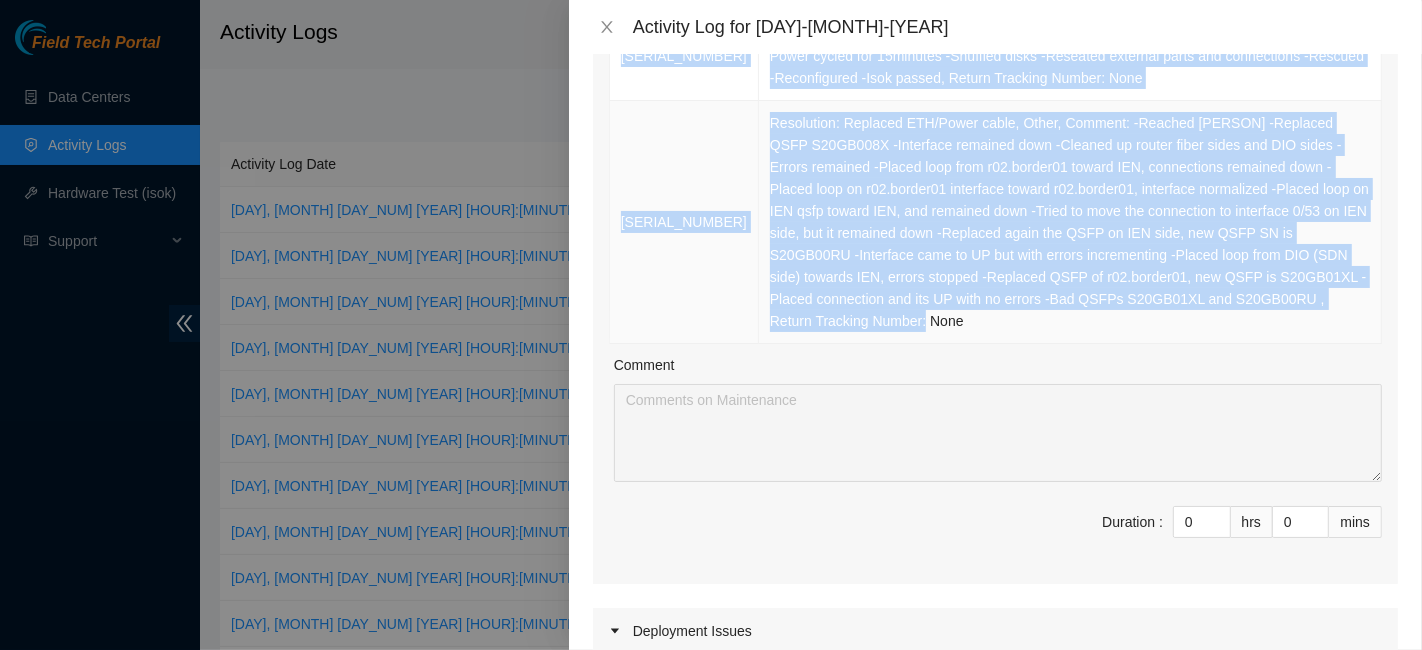 scroll, scrollTop: 424, scrollLeft: 0, axis: vertical 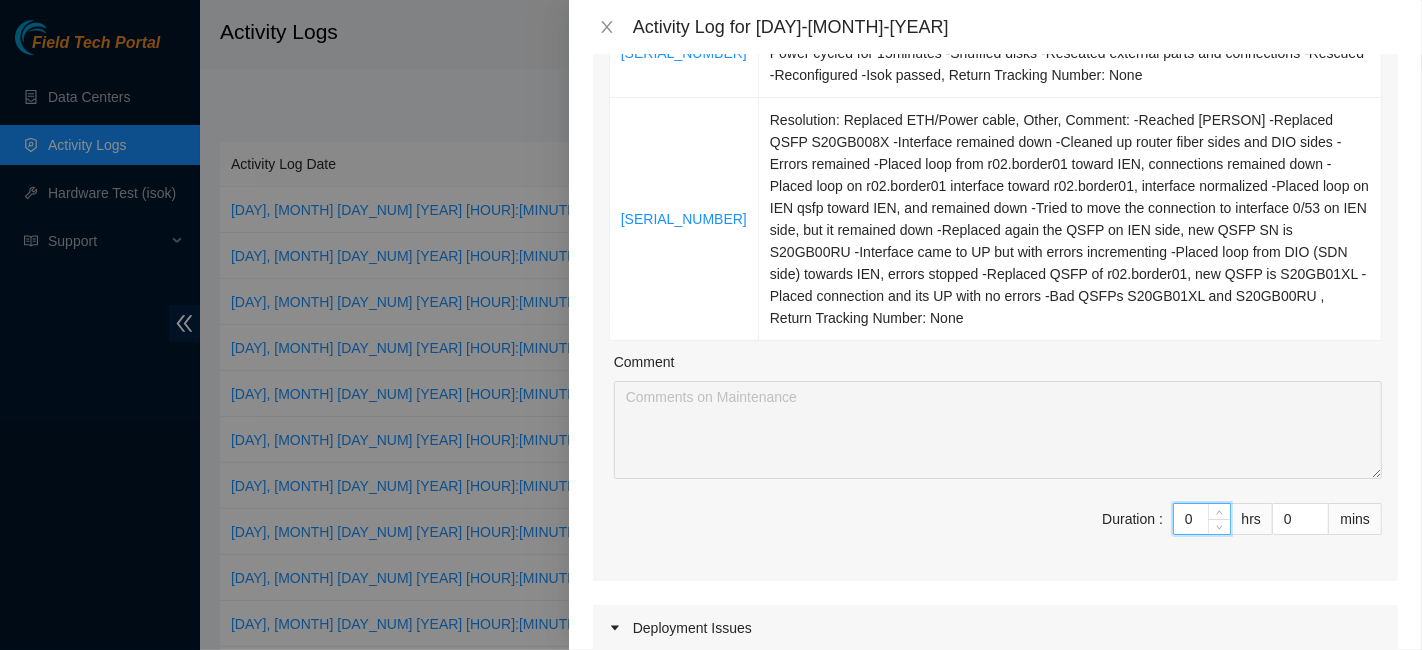 click on "0" at bounding box center [1202, 519] 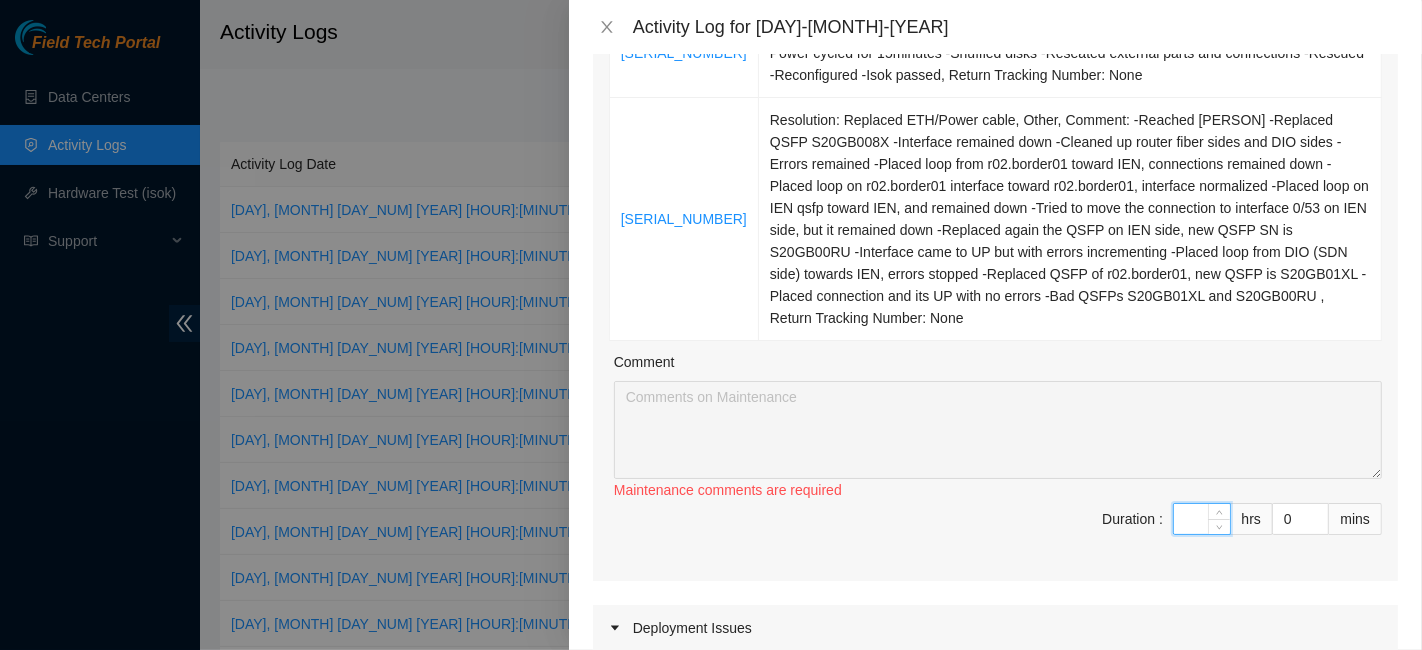 type on "3" 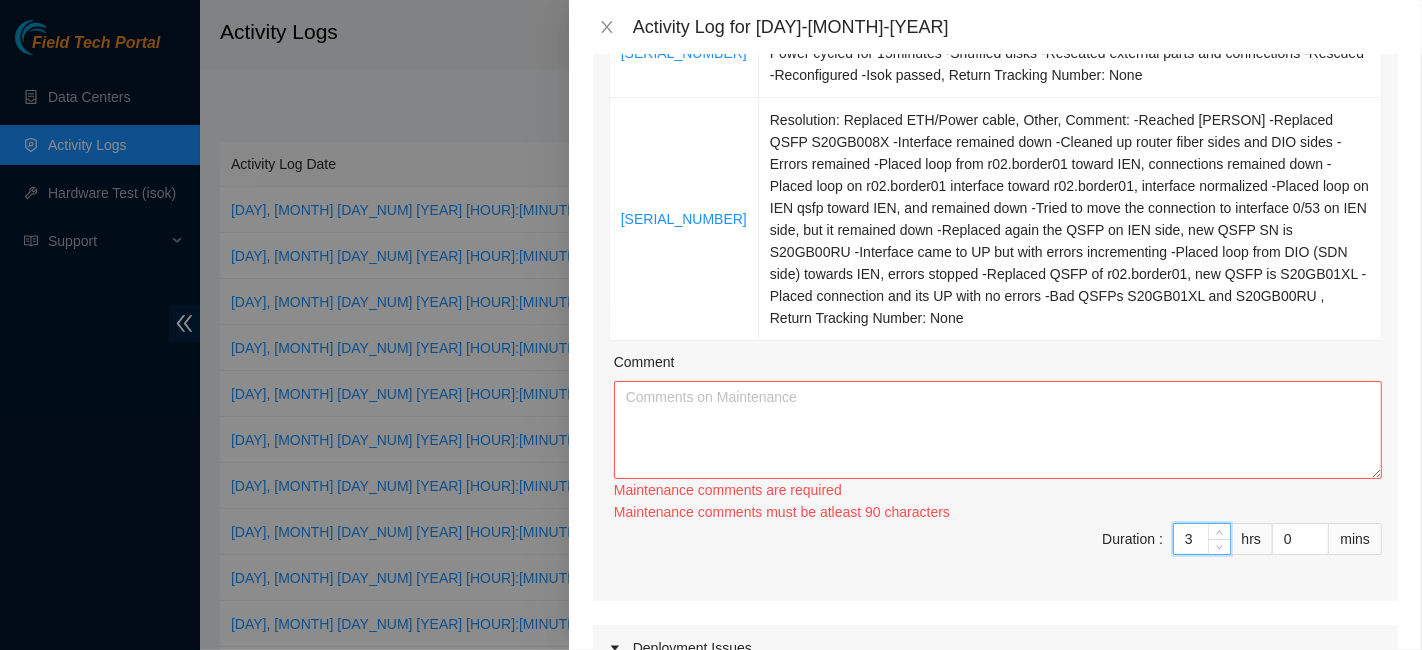 type on "3" 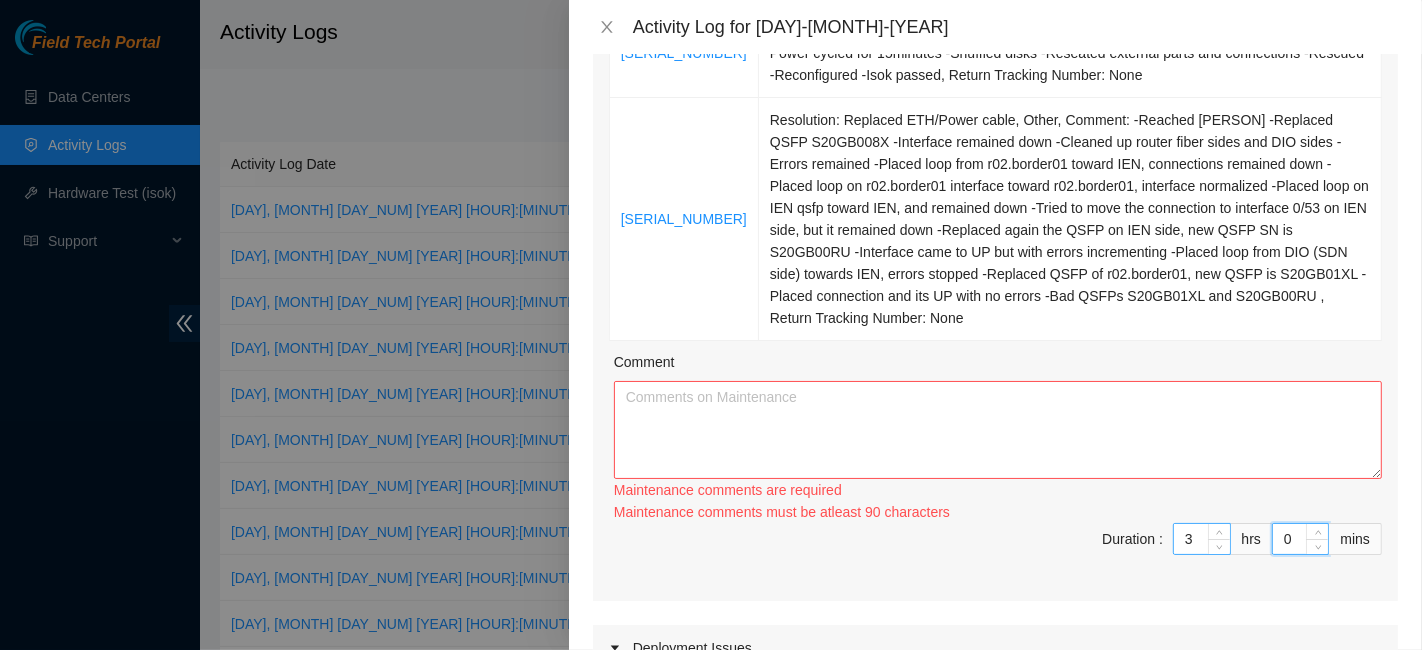 type on "3" 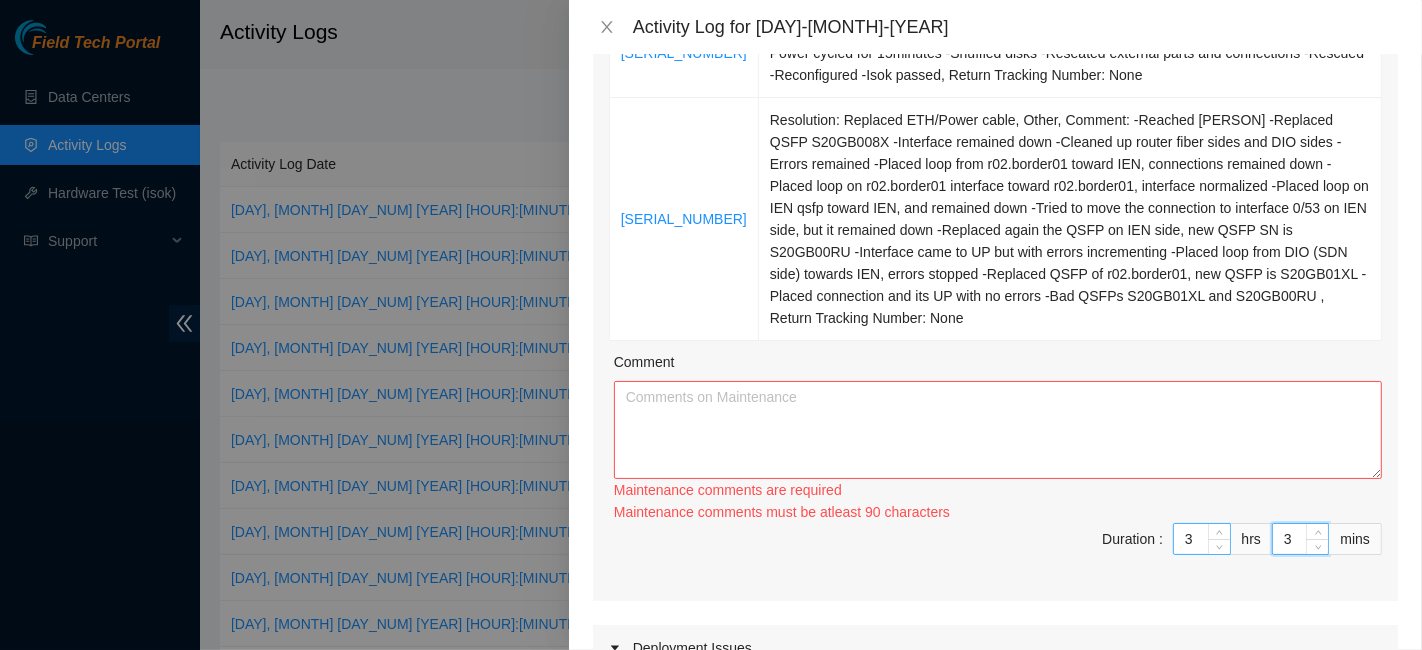 type on "30" 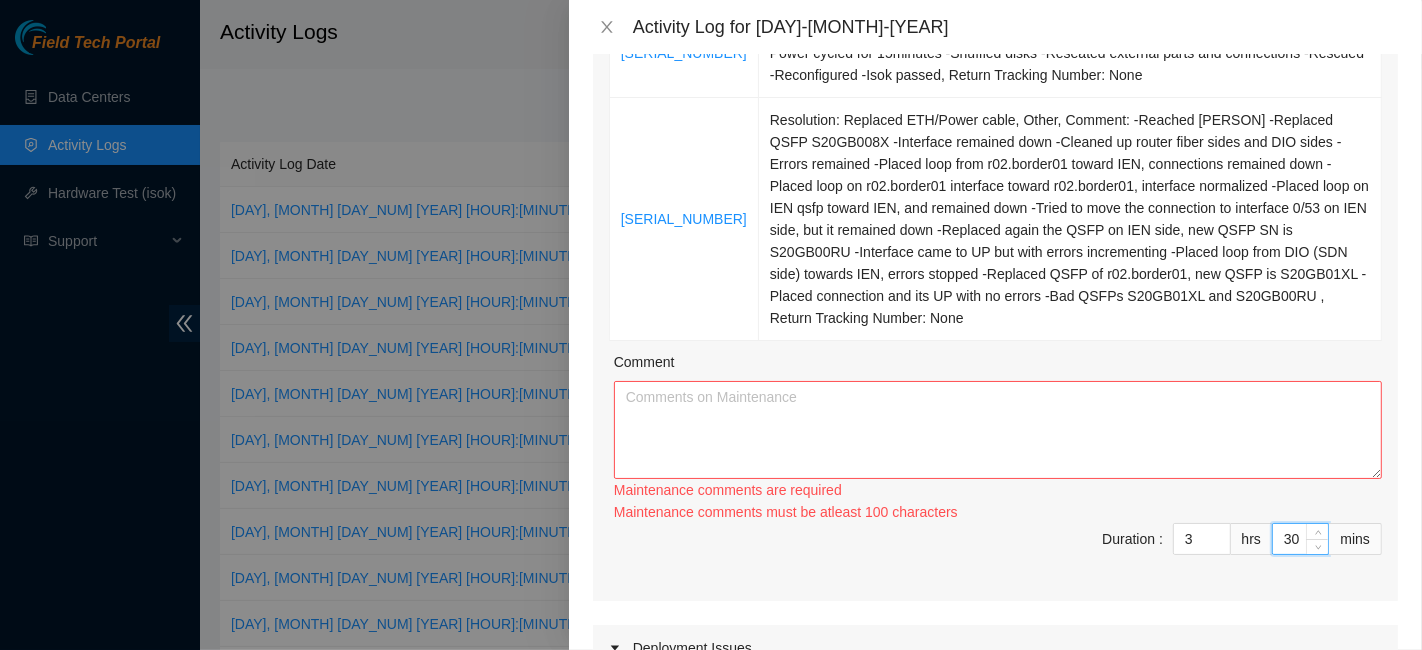 type on "30" 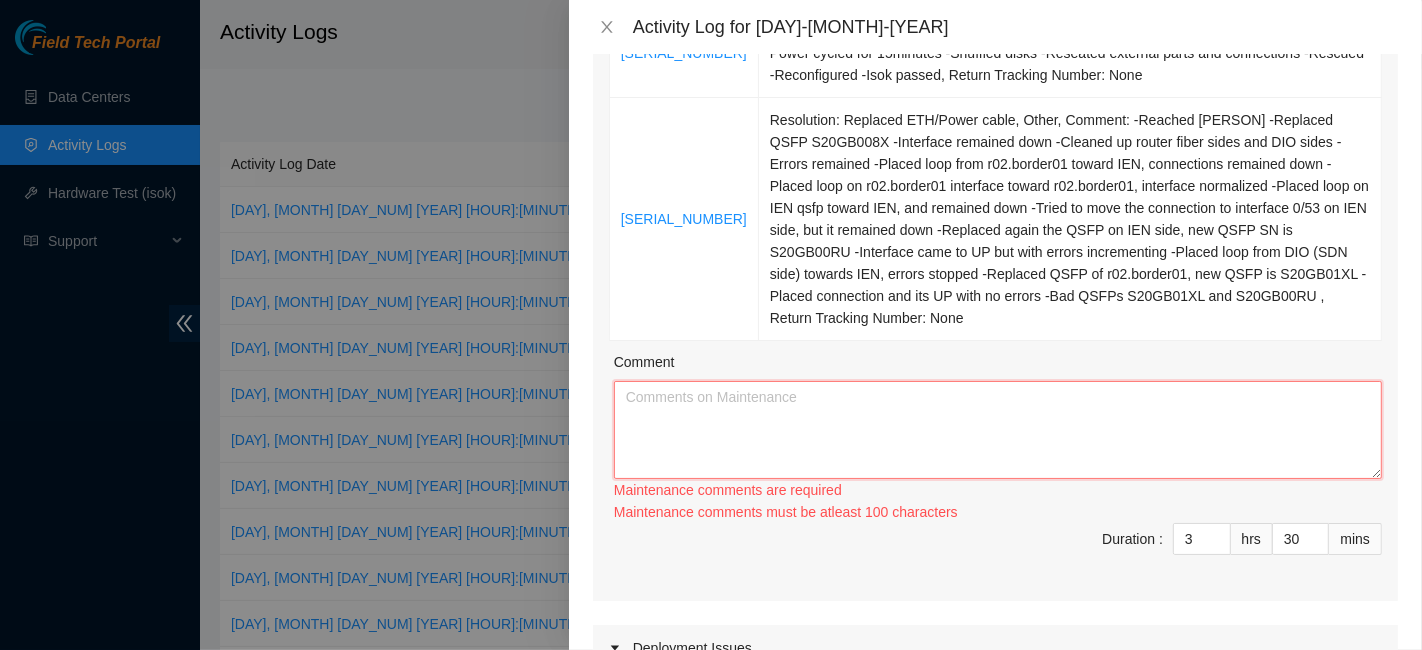 click on "Comment" at bounding box center (998, 430) 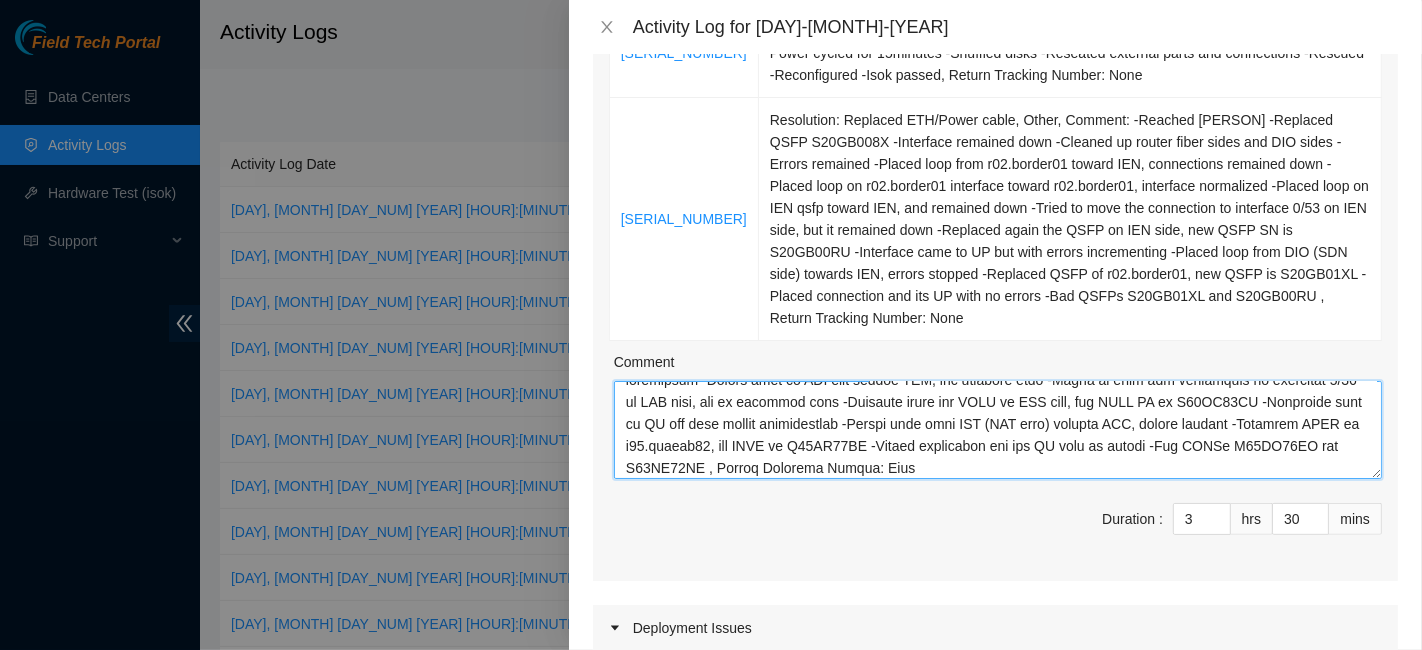 scroll, scrollTop: 242, scrollLeft: 0, axis: vertical 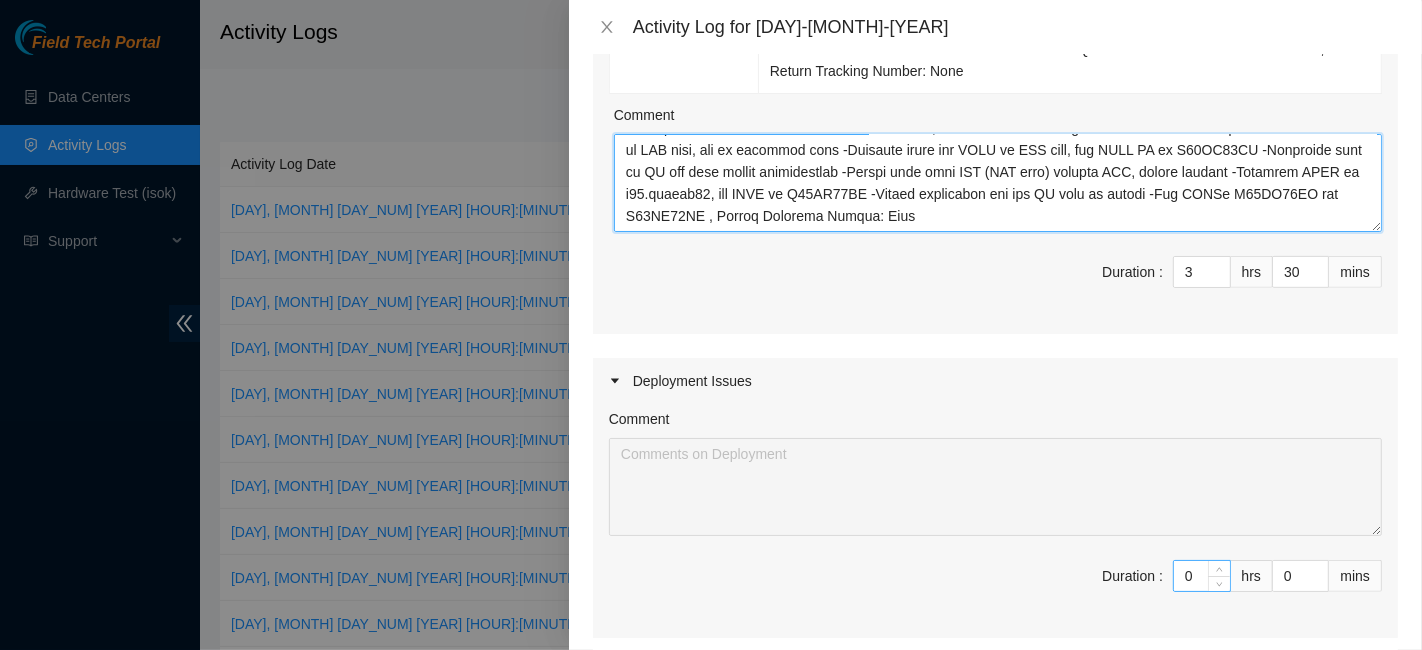type on "[SERIAL_NUMBER]	Resolution: Rebooted, Other, Reseated components, Rescued, Comment: -Asked NOCC for check if its safe, NOCC confirmed -Power cycled for 15minutes -Reseated disks -Reseated external parts and connections -Rescued -Reconfigured -Isok passed. Note: On my last ticket check, there was one fail disk found after rescue one disk each time, disk sn: [SERIAL_NUMBER] , Return Tracking Number: None
[SERIAL_NUMBER]	Resolution: Rebooted, Reseated components, Rescued, Comment: -Asked NOCC if its safe -Power cycled for 15minutes -Shuffled disks -Reseated external parts and connections -Rescued -Reconfigured -Isok passed, Return Tracking Number: None
[SERIAL_NUMBER]	Resolution: Replaced ETH/Power cable, Other, Comment: -Reached [PERSON] -Replaced QSFP S20GB008X -Interface remained down -Cleaned up router fiber sides and DIO sides -Errors remained -Placed loop from r02.border01 toward IEN, connections remained down -Placed loop on r02.border01 interface toward r02.border01, interface normalized -Placed loop on IEN qsfp tow..." 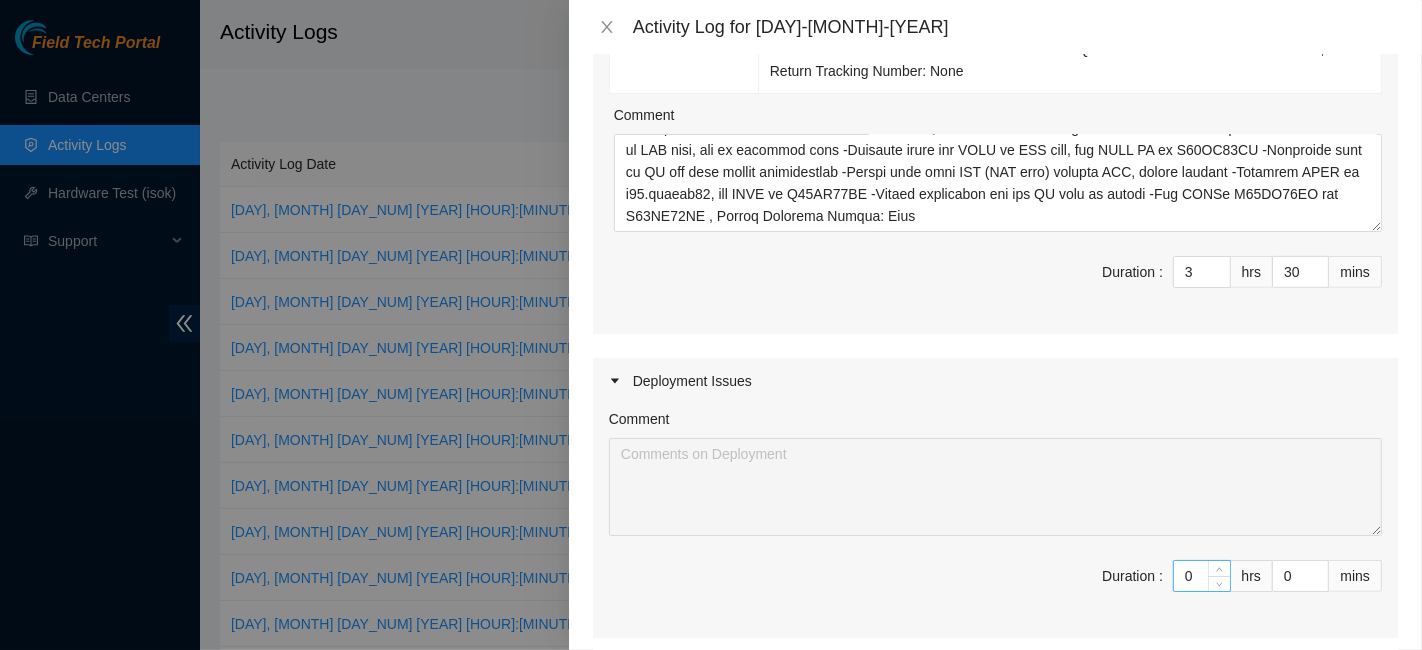 click on "0" at bounding box center [1202, 576] 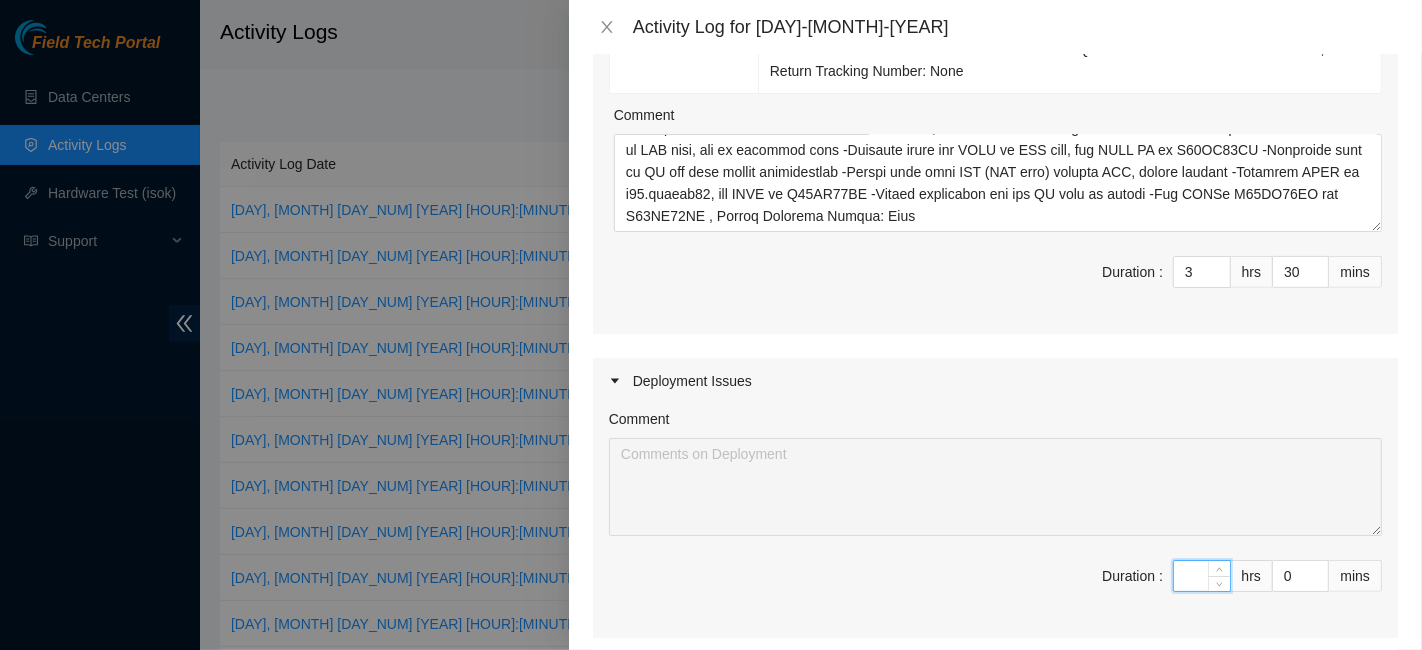 type on "4" 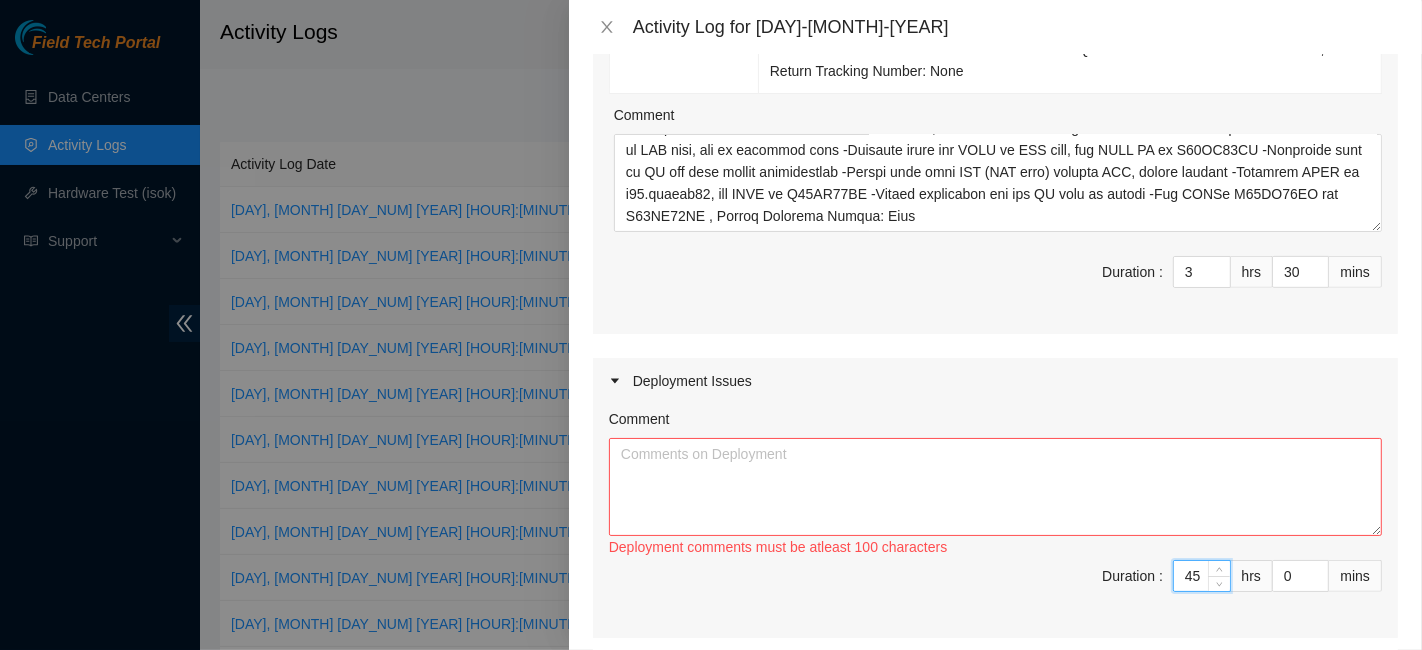 type on "4" 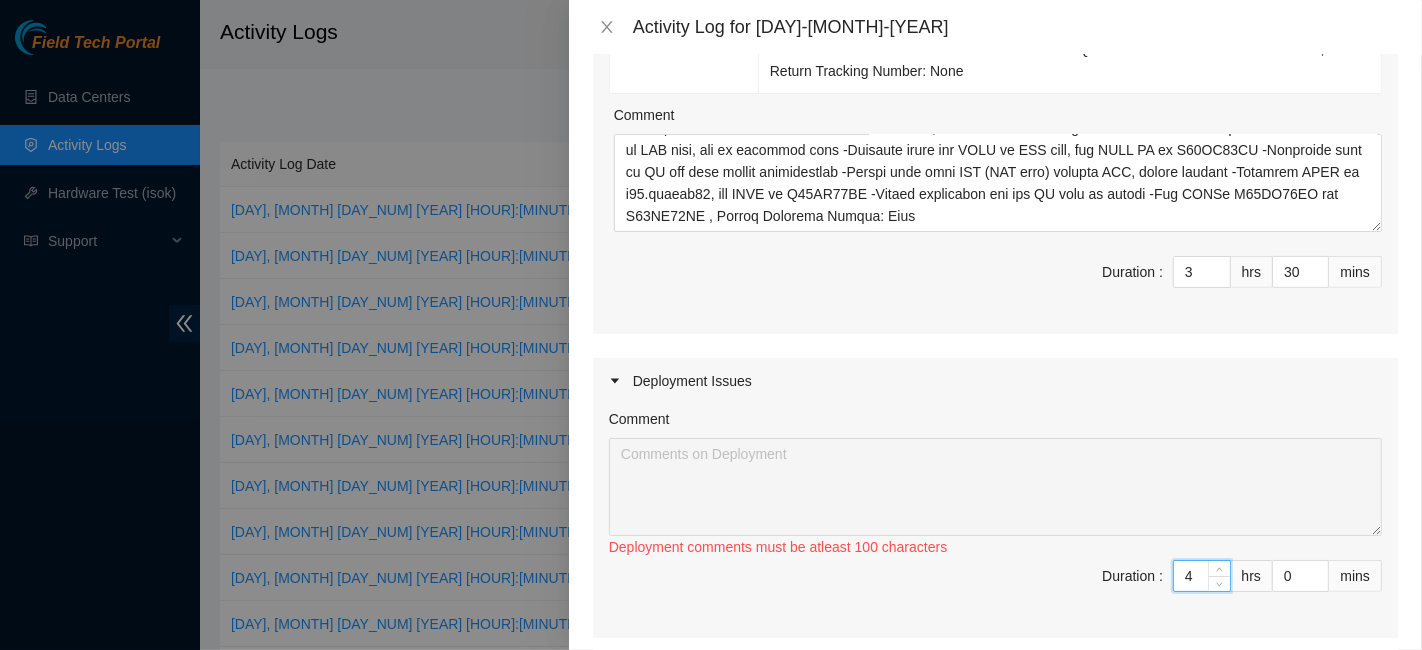 type 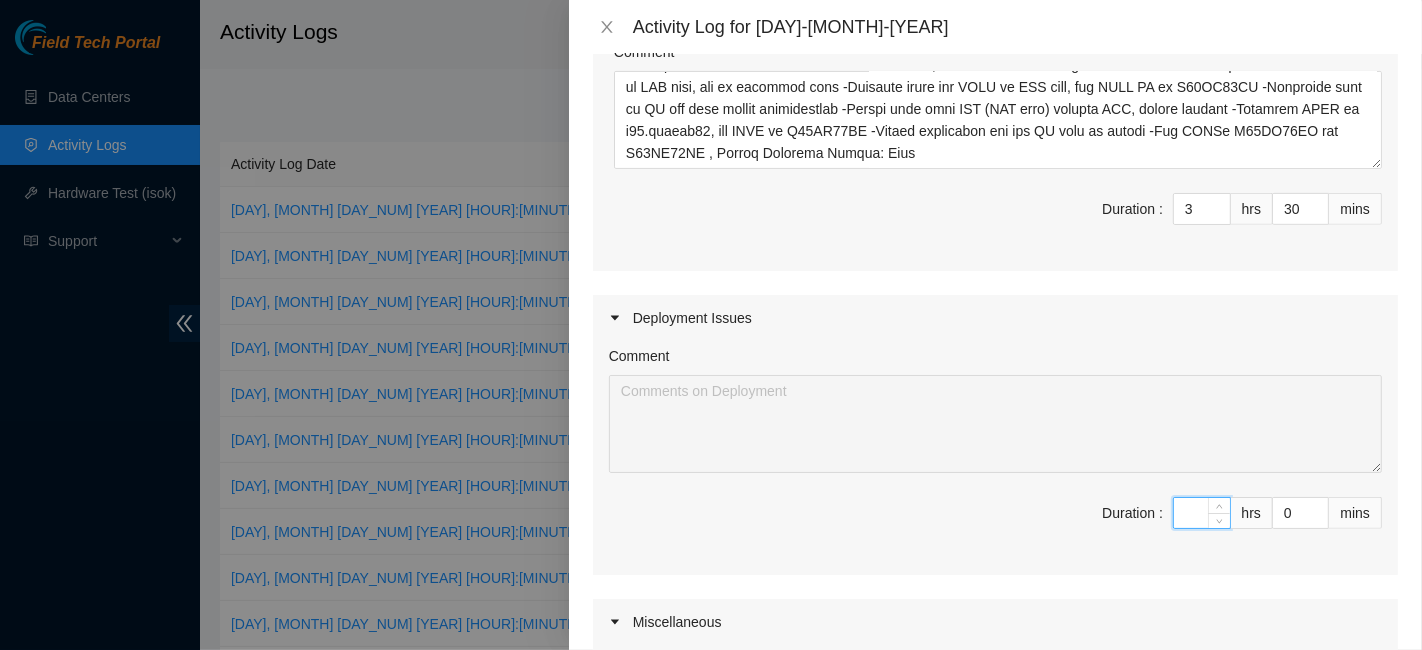 scroll, scrollTop: 733, scrollLeft: 0, axis: vertical 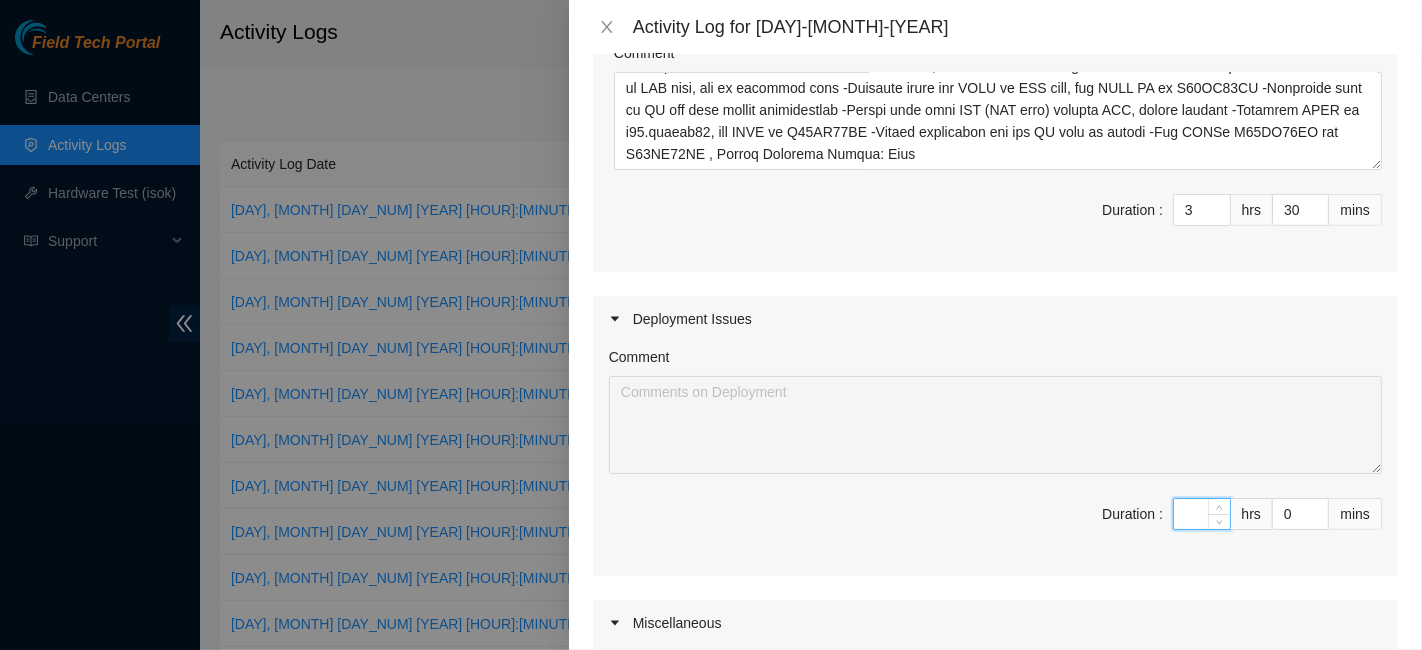 type 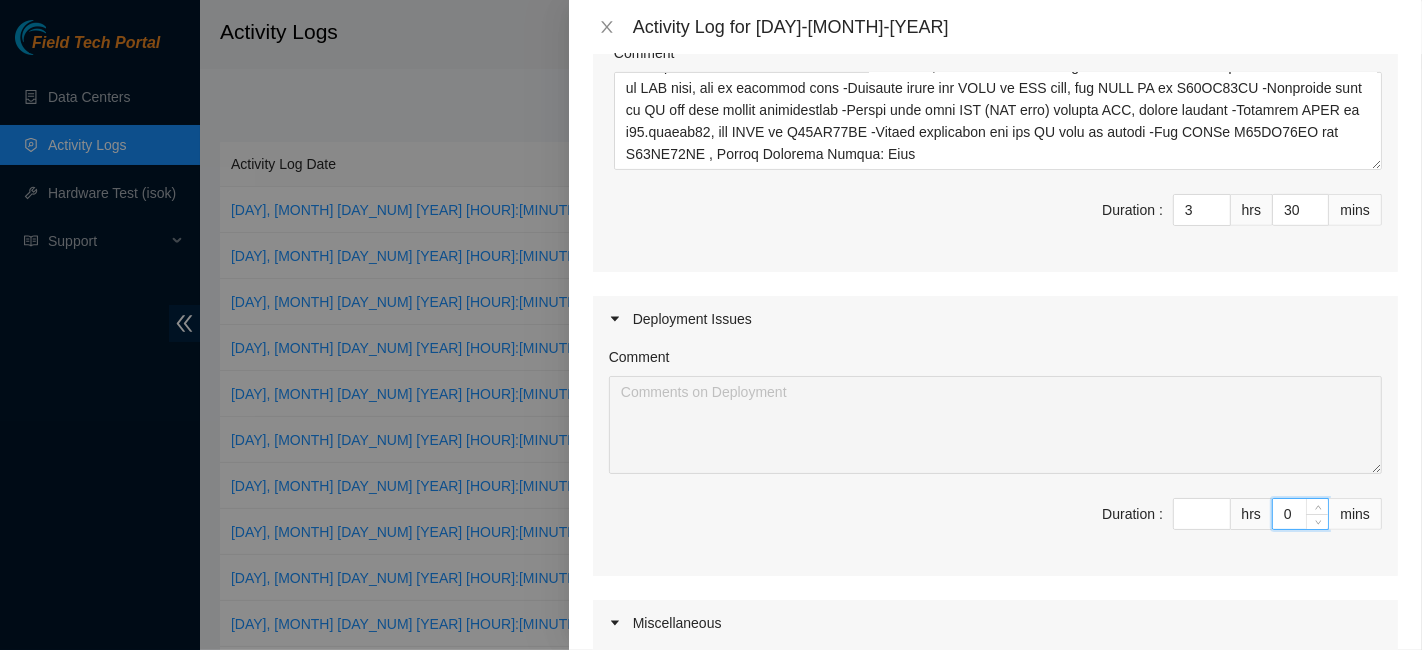 type on "4" 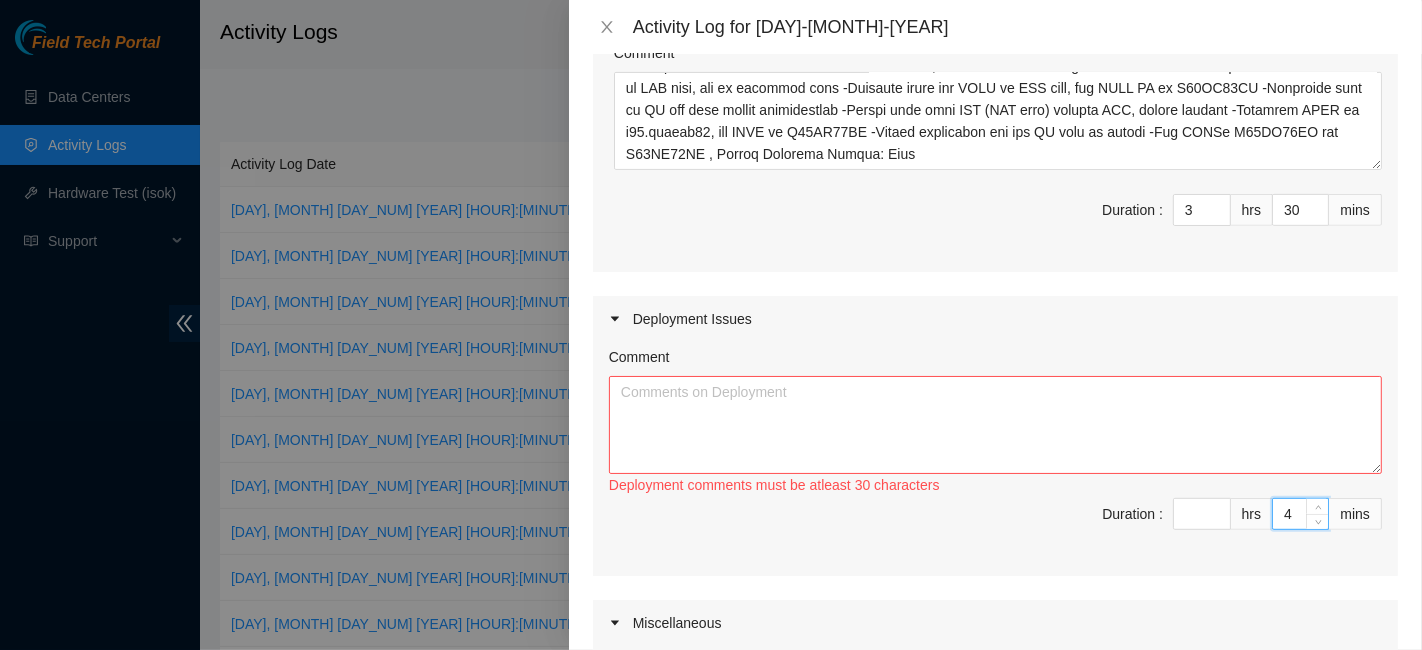 type on "45" 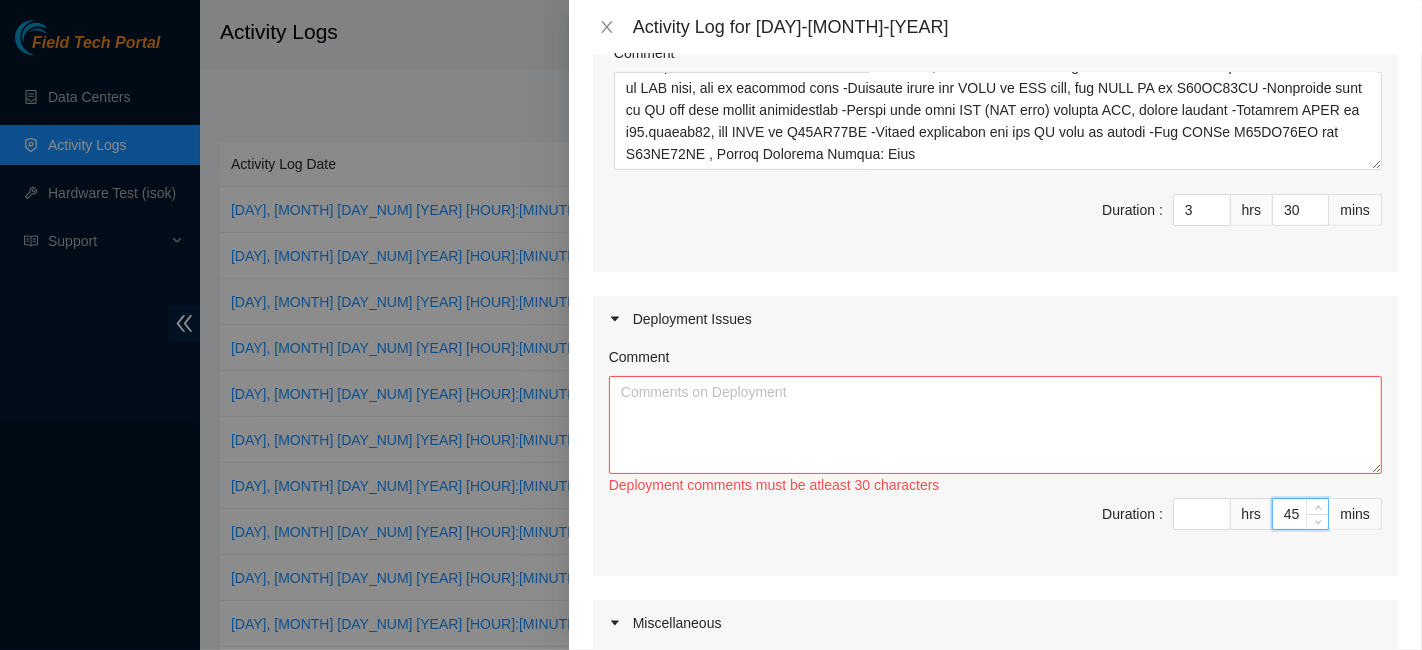 type on "45" 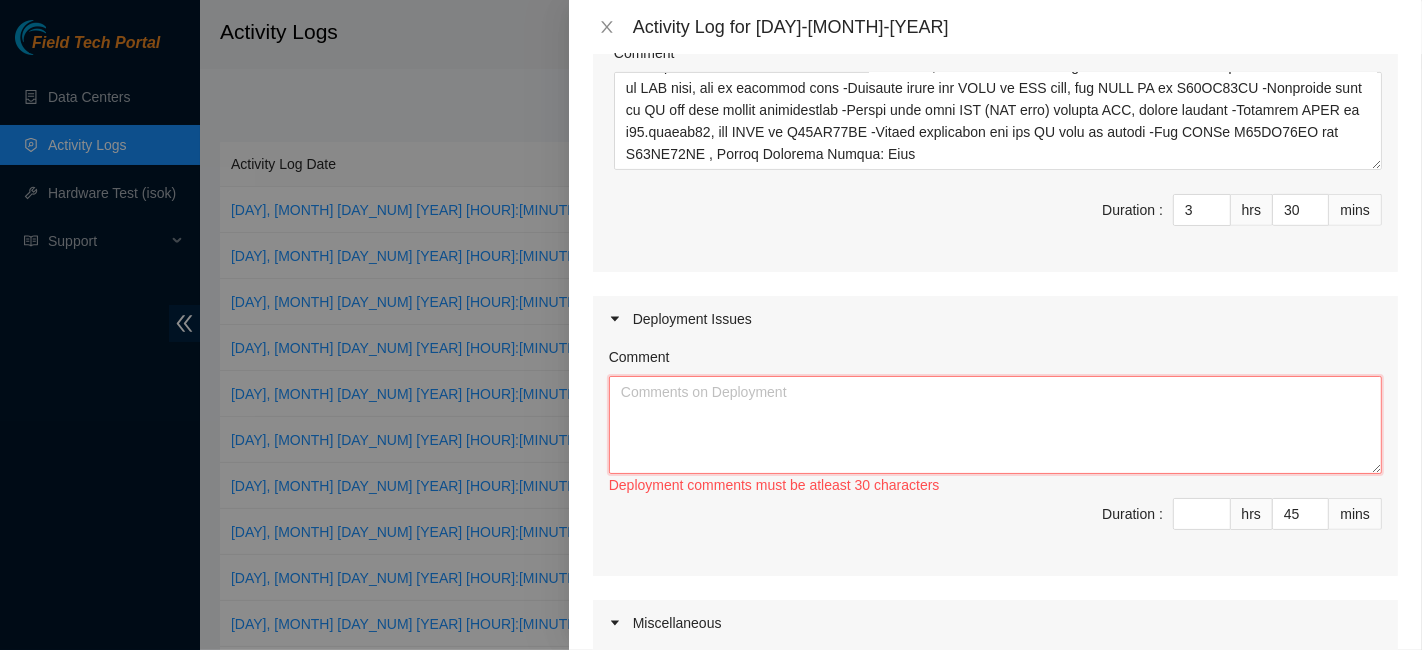 click on "Comment" at bounding box center (995, 425) 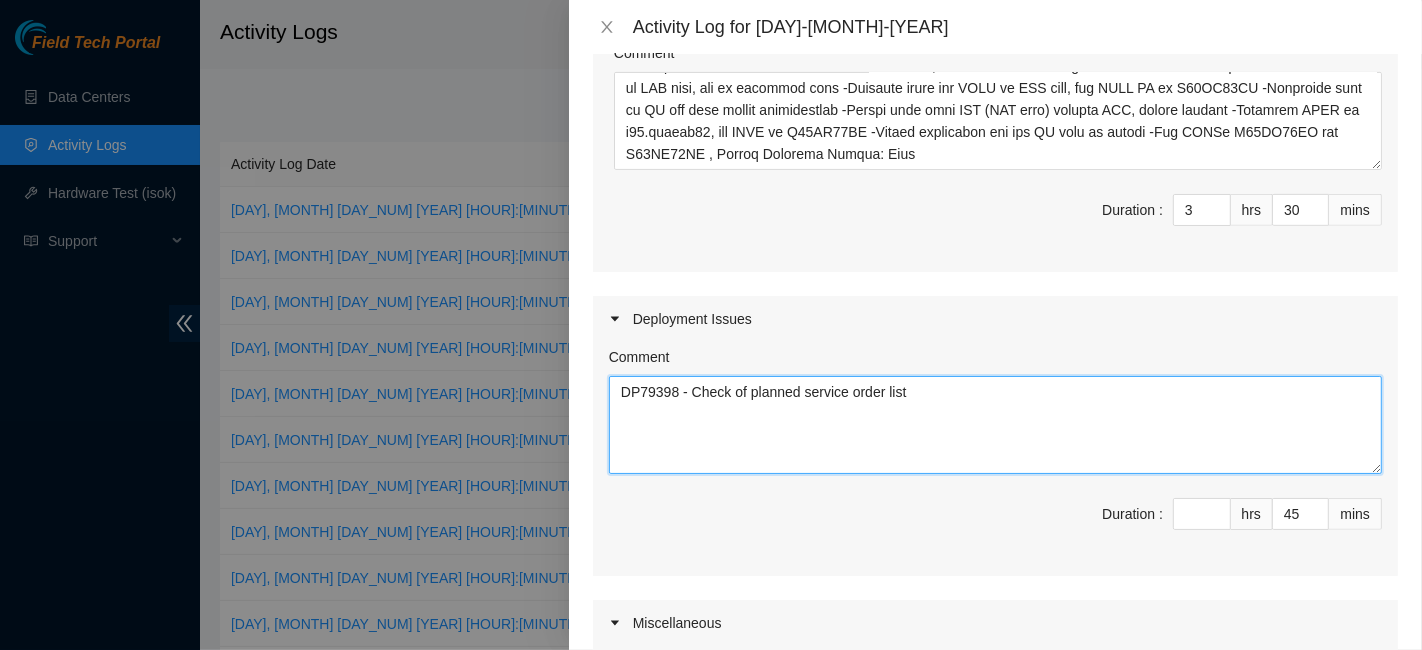 click on "DP79398 - Check of planned service order list" at bounding box center [995, 425] 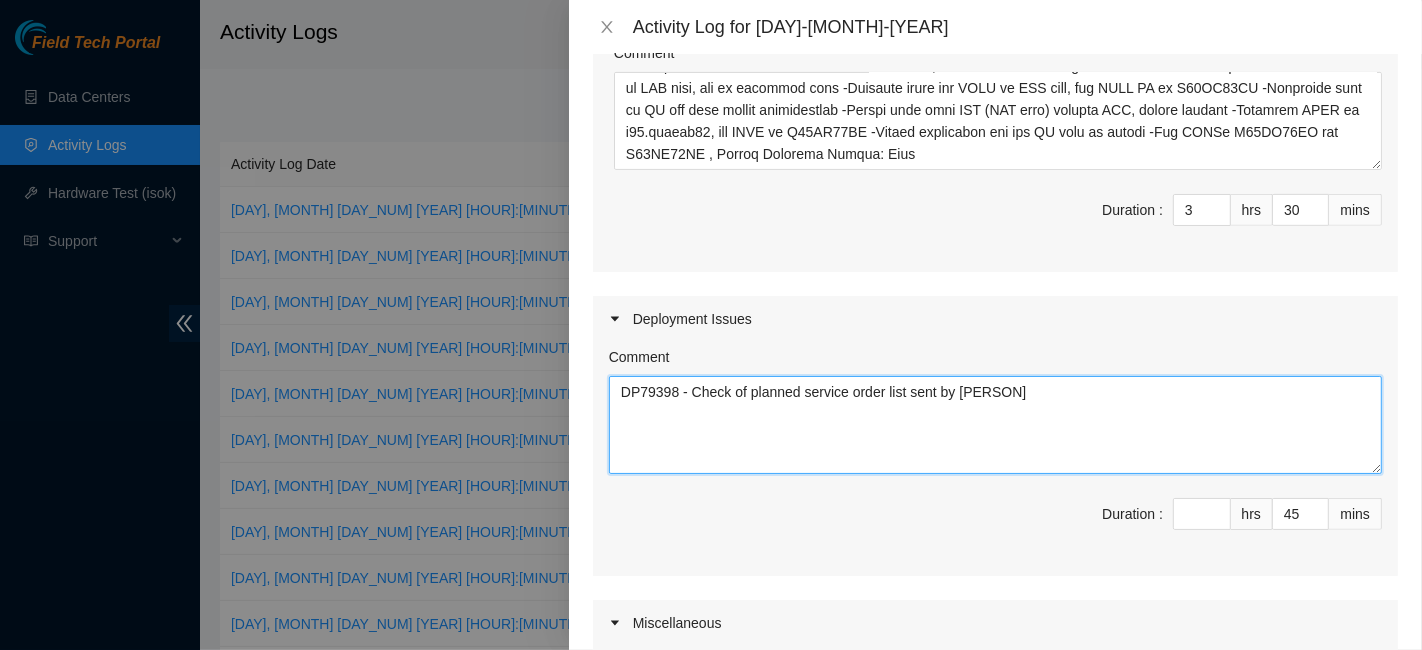 click on "DP79398 - Check of planned service order list sent by [PERSON]" at bounding box center [995, 425] 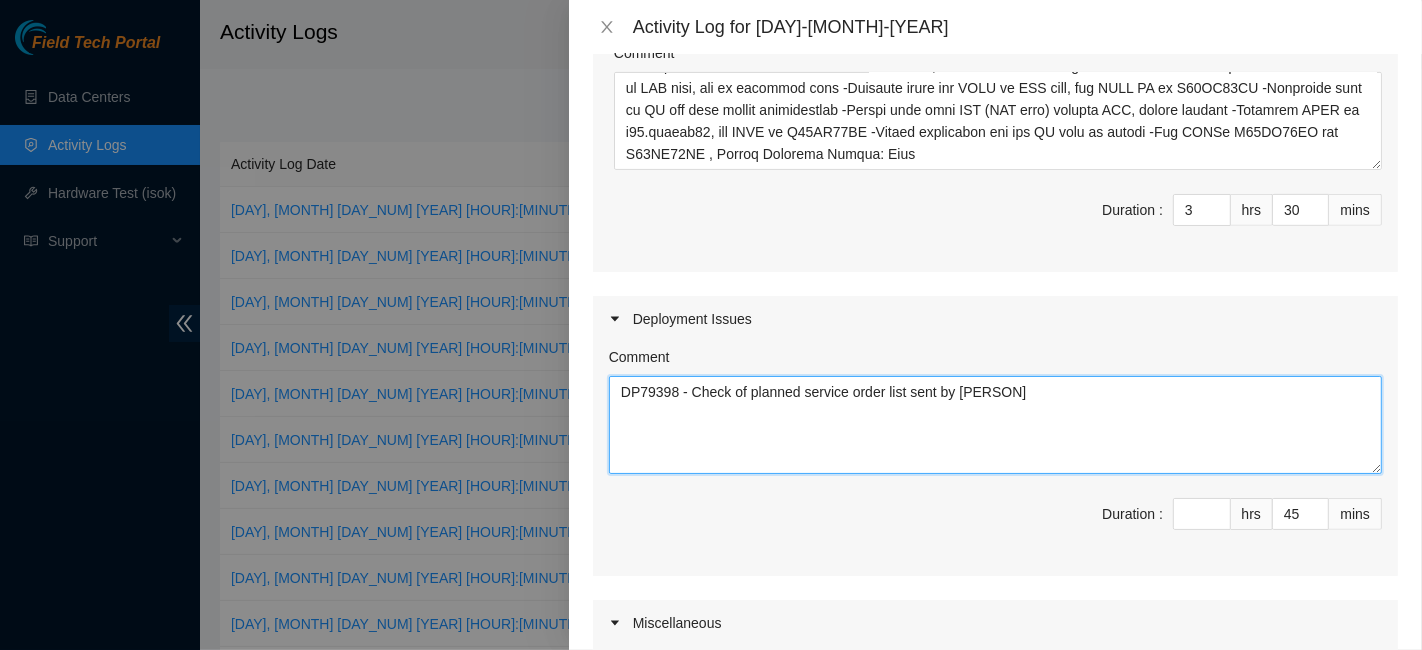 click on "DP79398 - Check of planned service order list sent by [PERSON]" at bounding box center (995, 425) 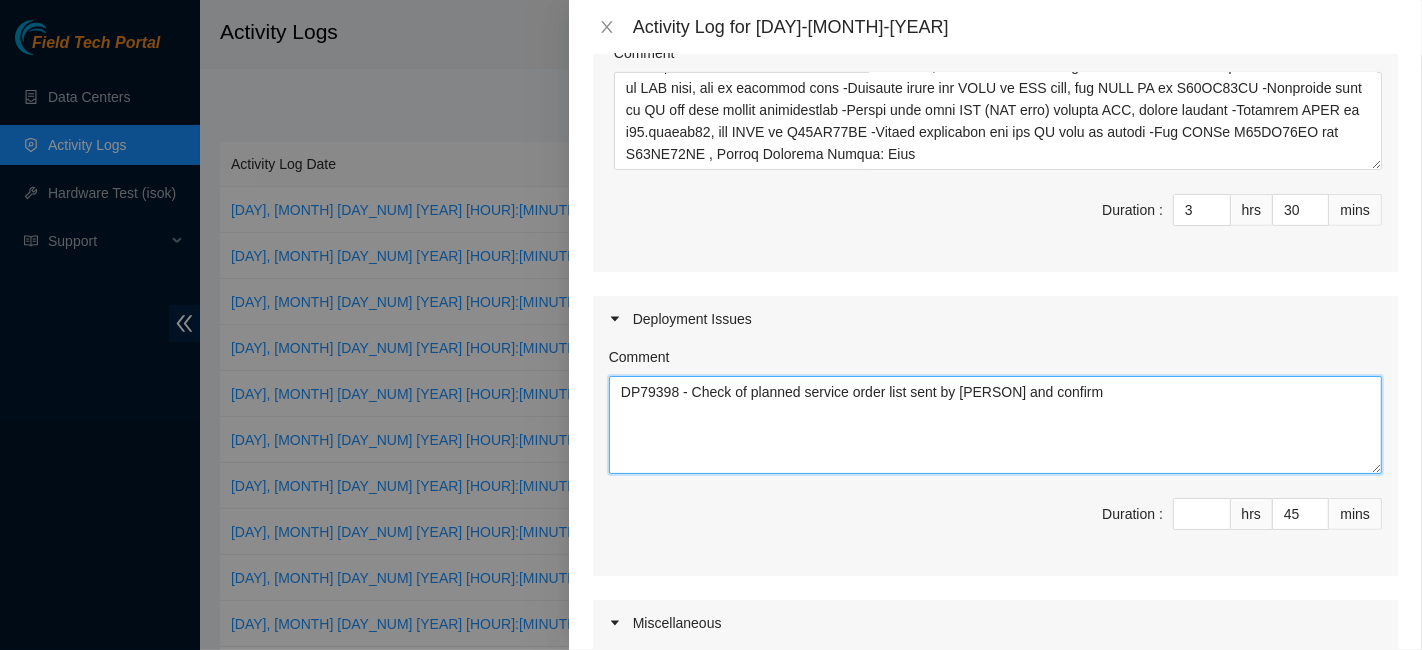paste on "which parts do not need to be sent" 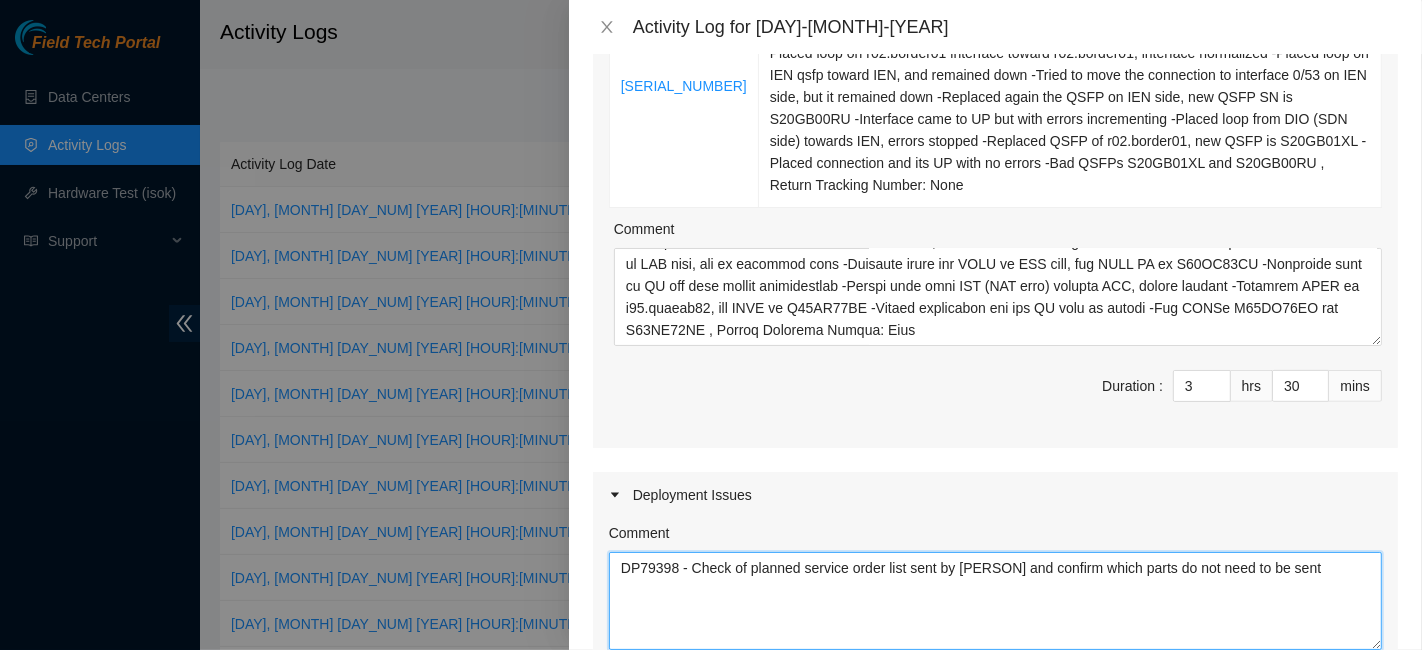 scroll, scrollTop: 554, scrollLeft: 0, axis: vertical 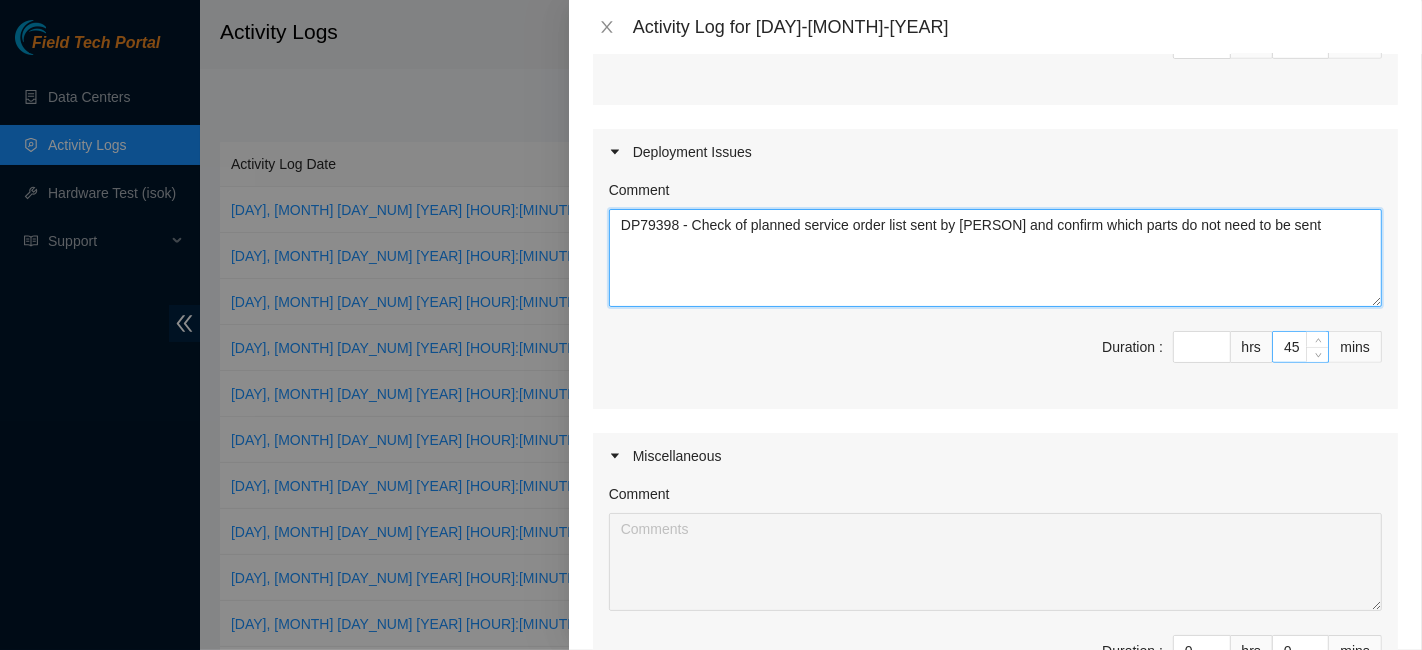 type on "DP79398 - Check of planned service order list sent by [PERSON] and confirm which parts do not need to be sent" 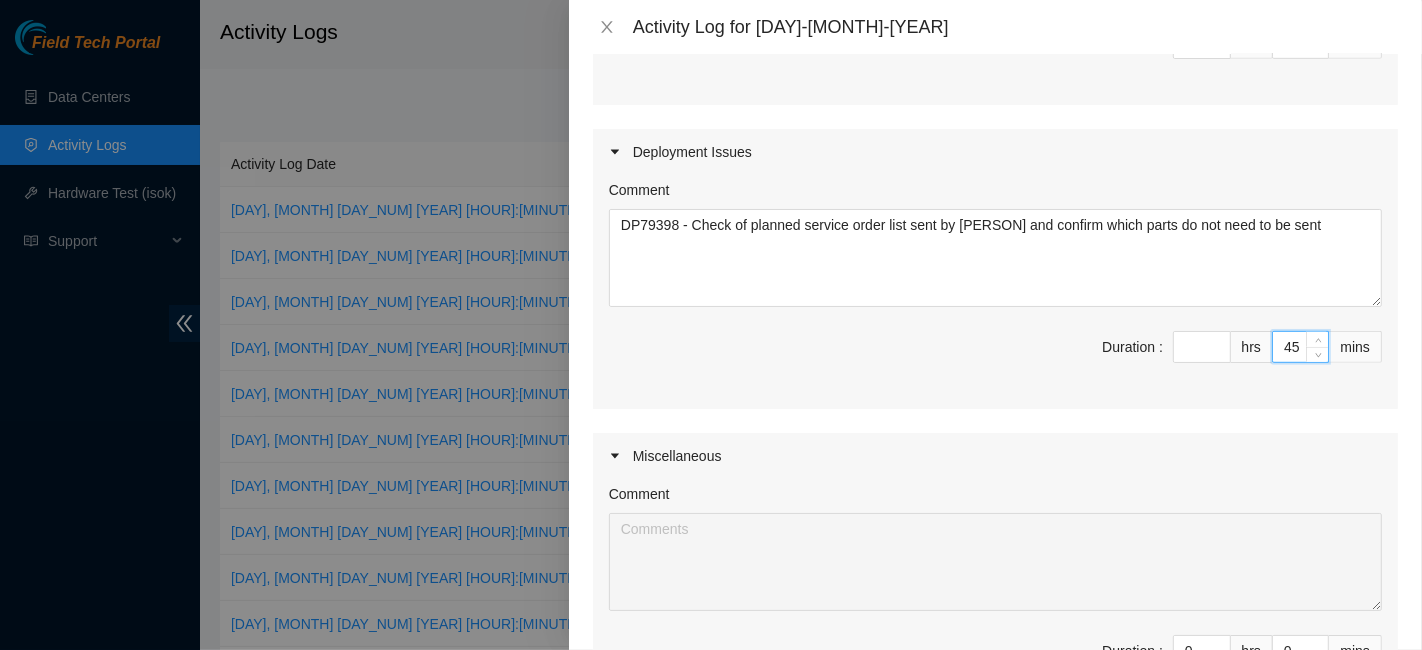 click on "45" at bounding box center [1300, 347] 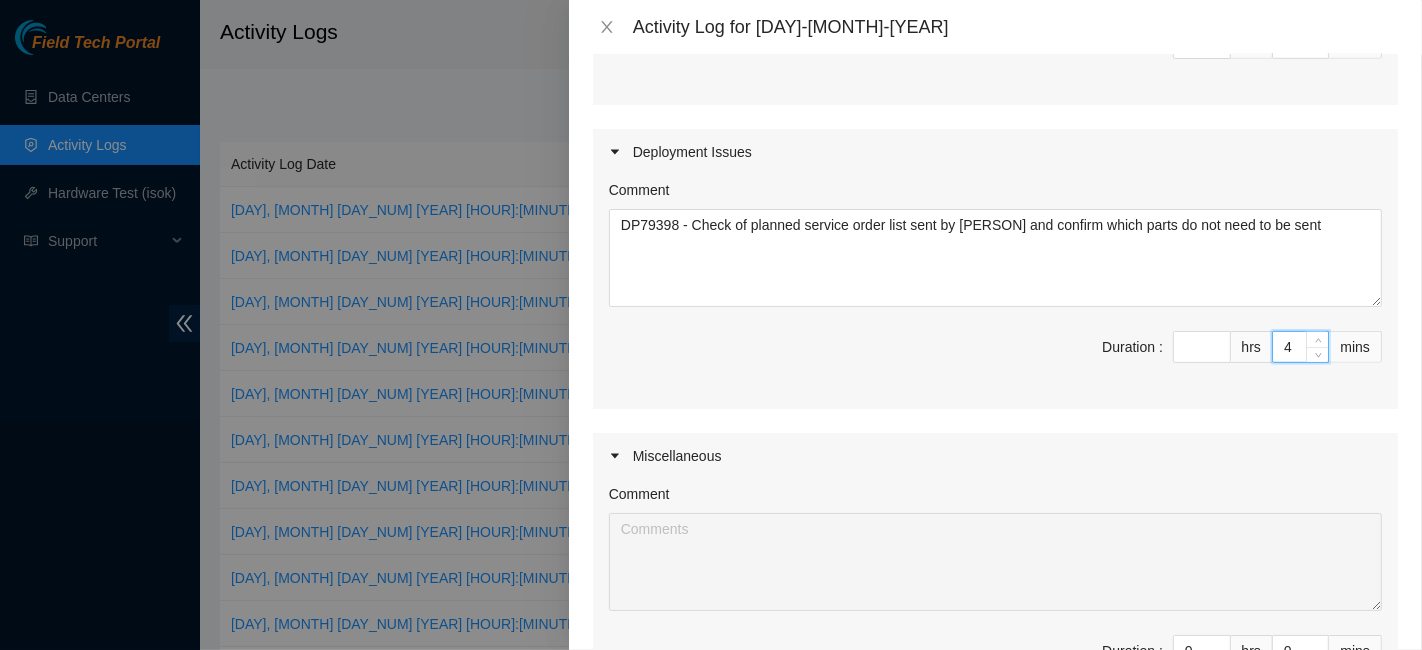 type 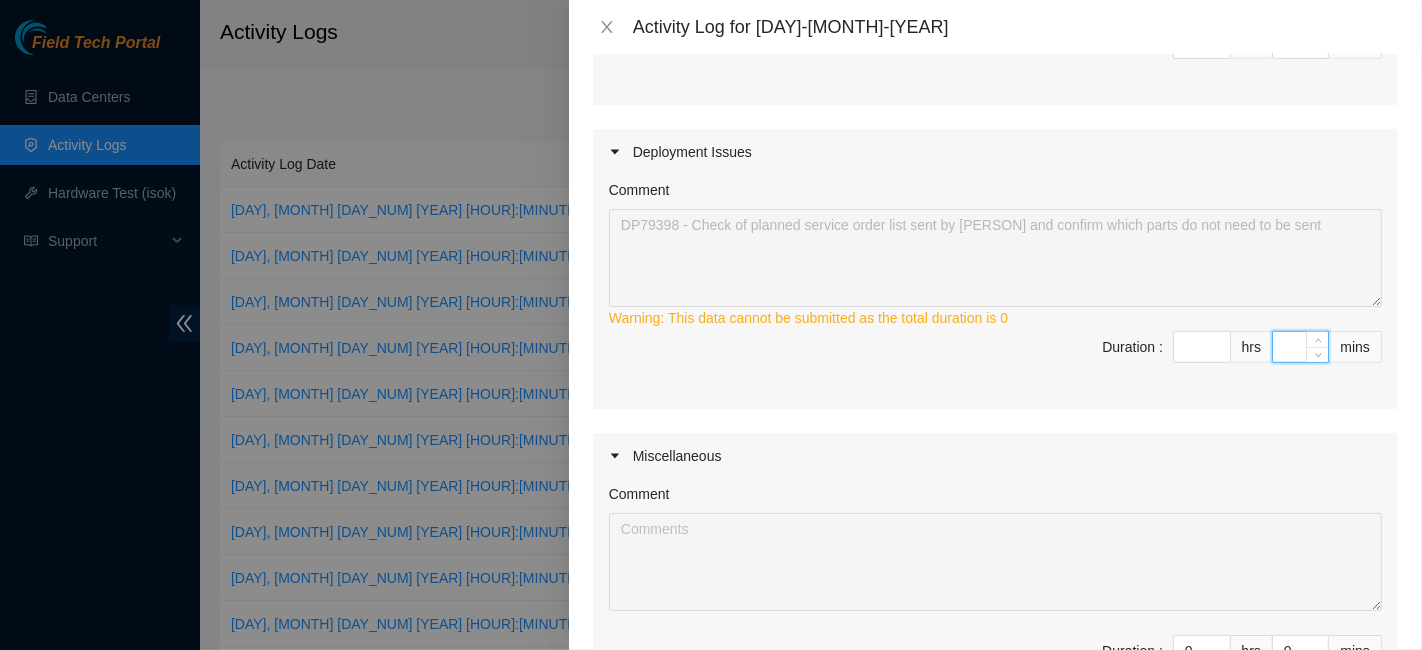 type on "3" 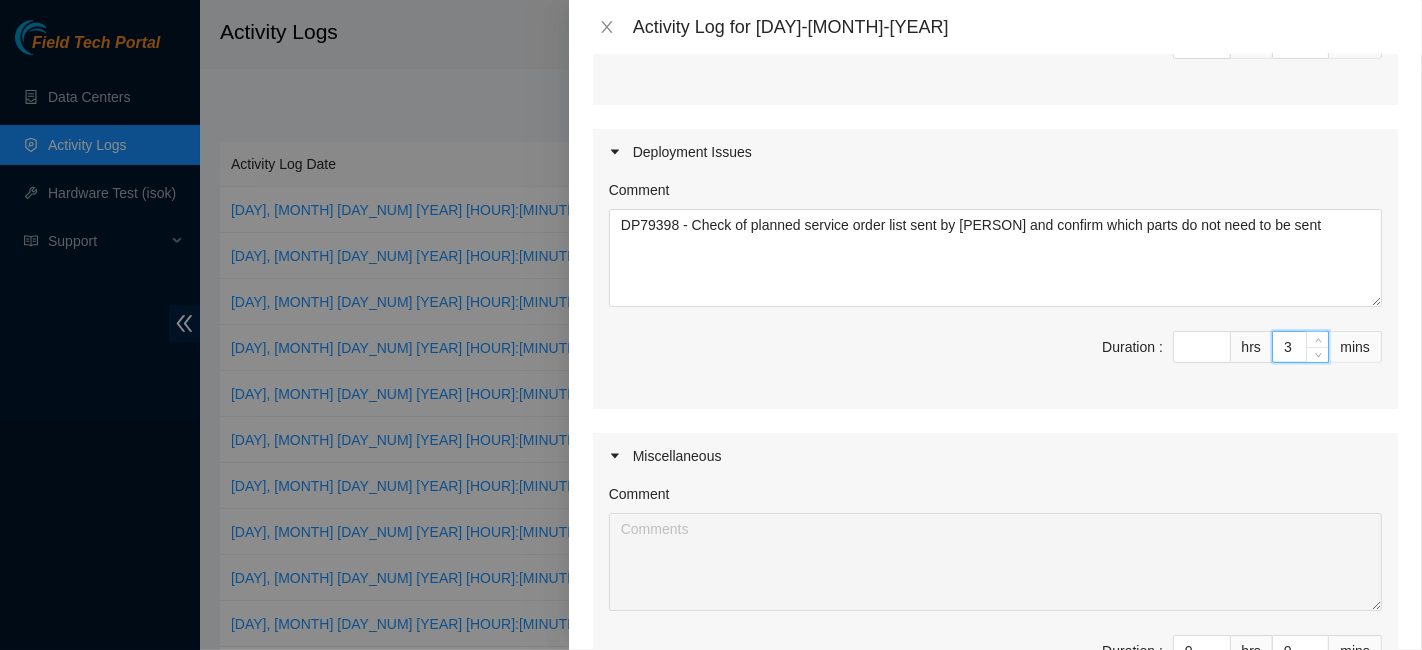 type on "30" 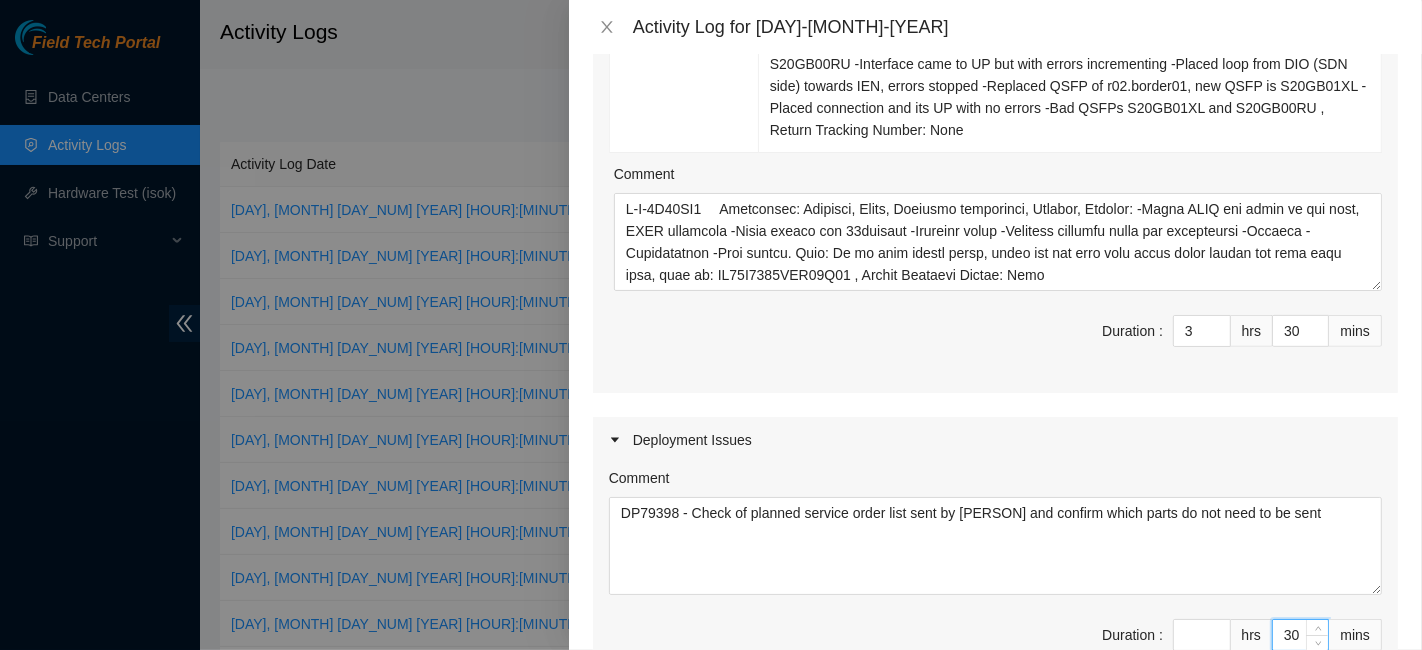 scroll, scrollTop: 612, scrollLeft: 0, axis: vertical 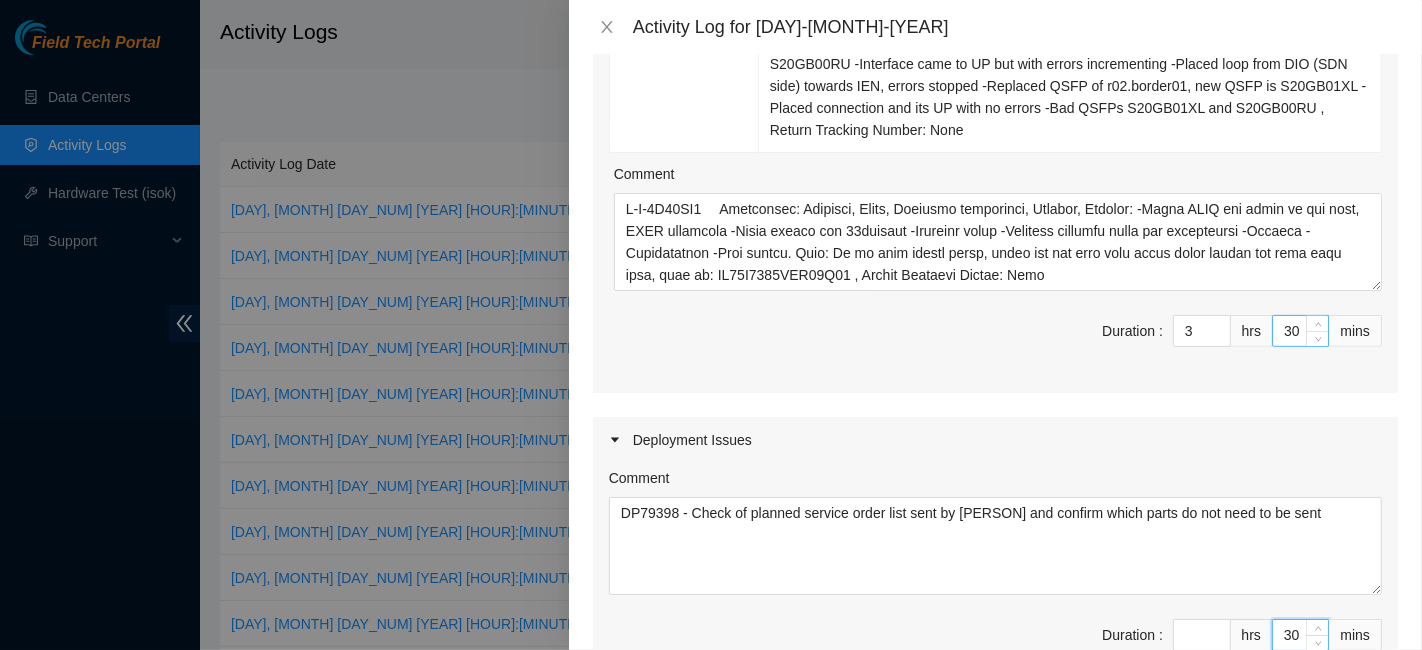 type on "30" 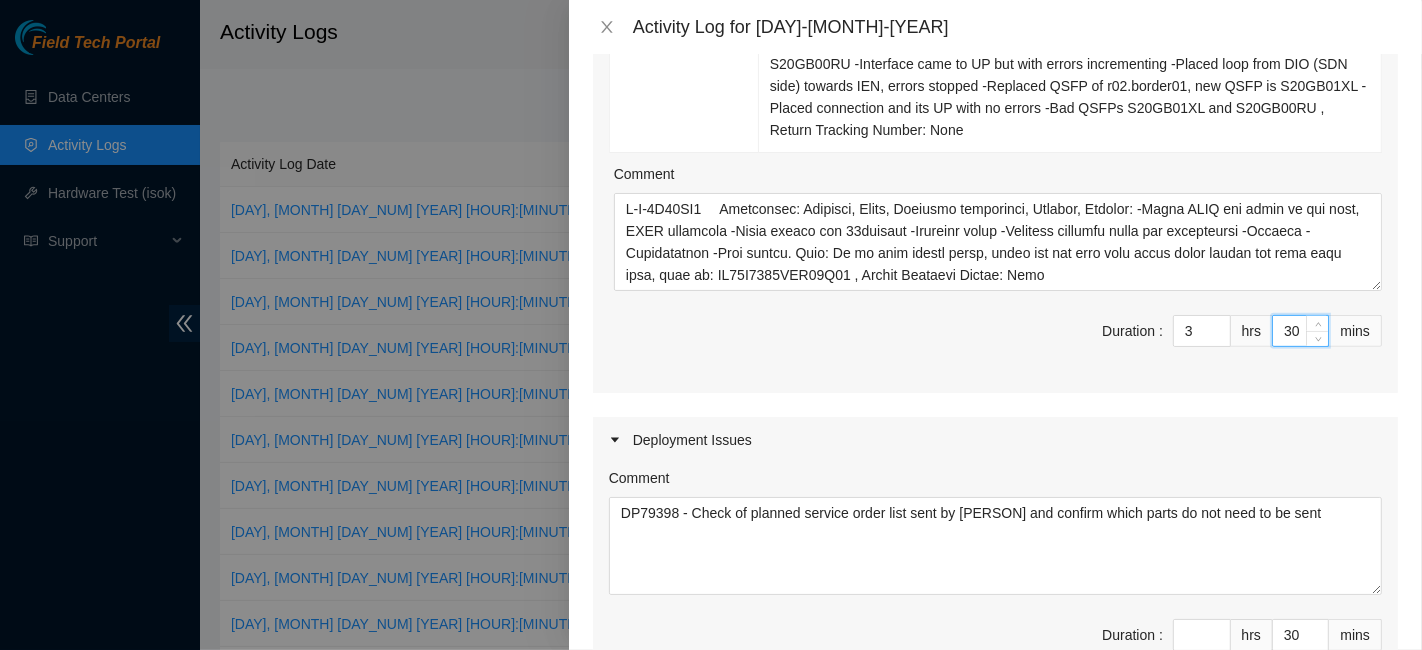 click on "30" at bounding box center [1300, 331] 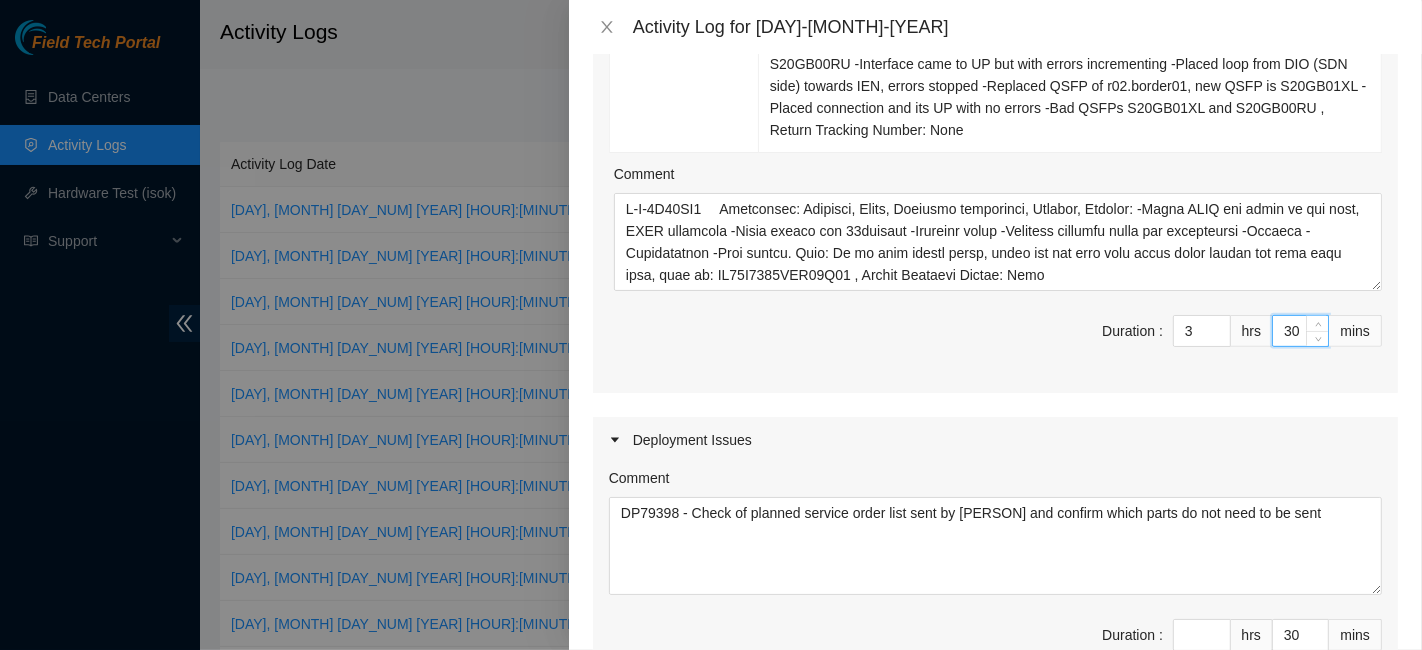 type on "3" 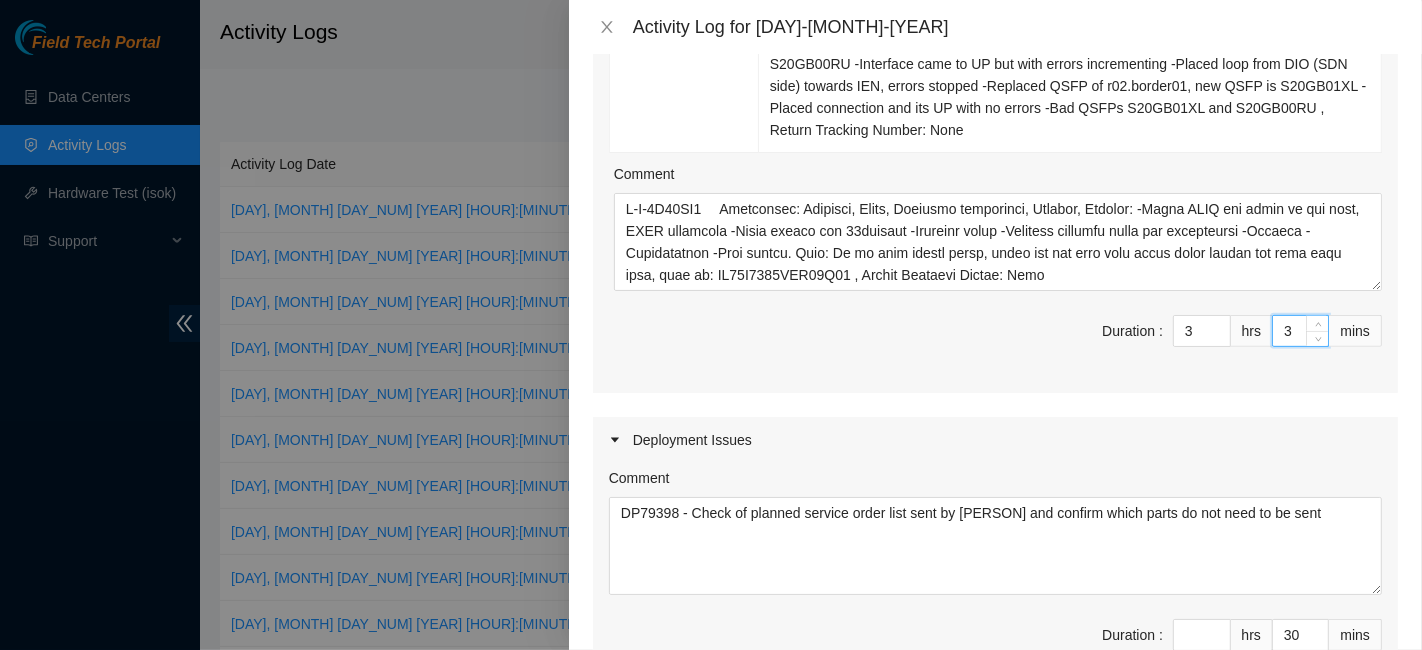 type 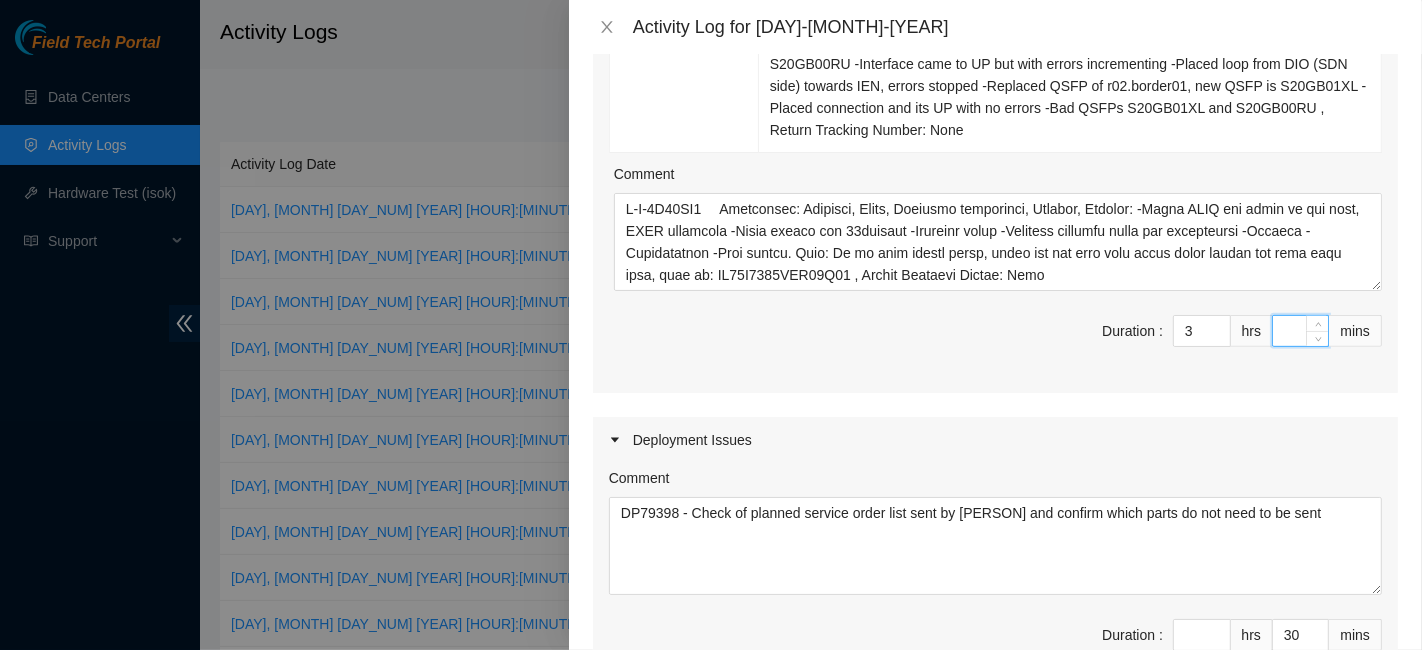 type on "4" 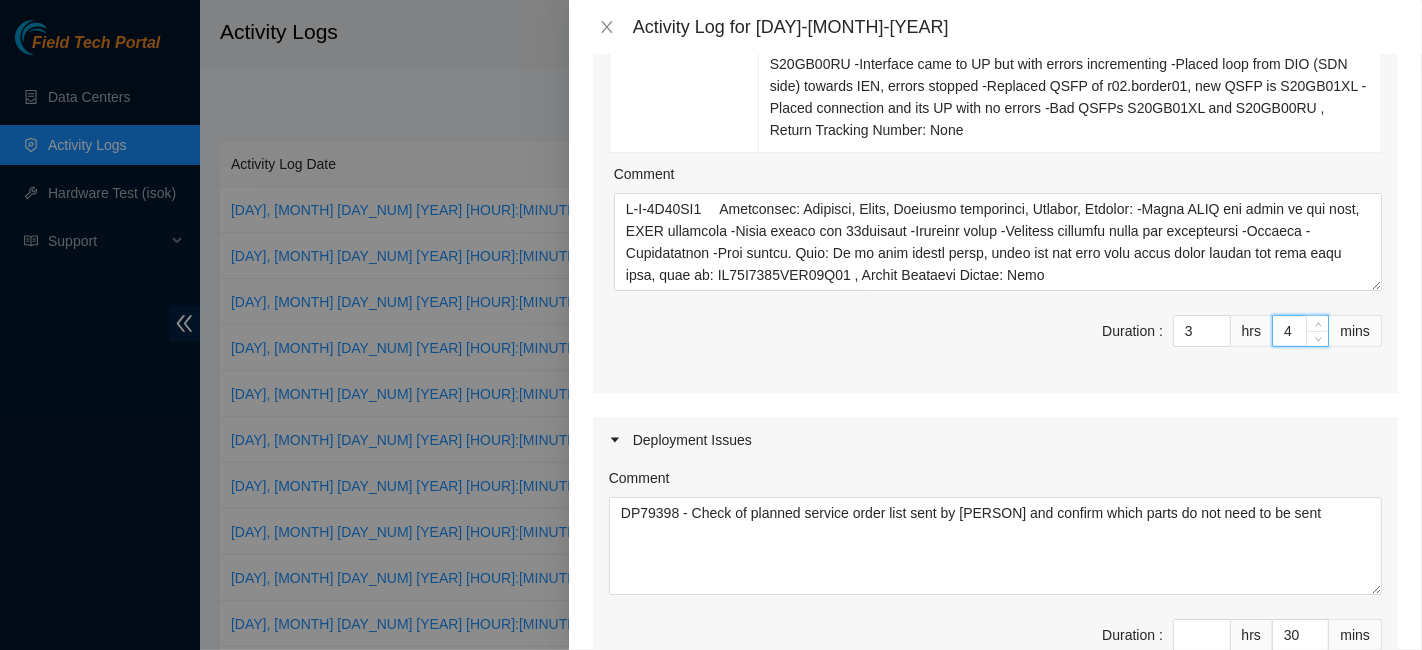 type on "34" 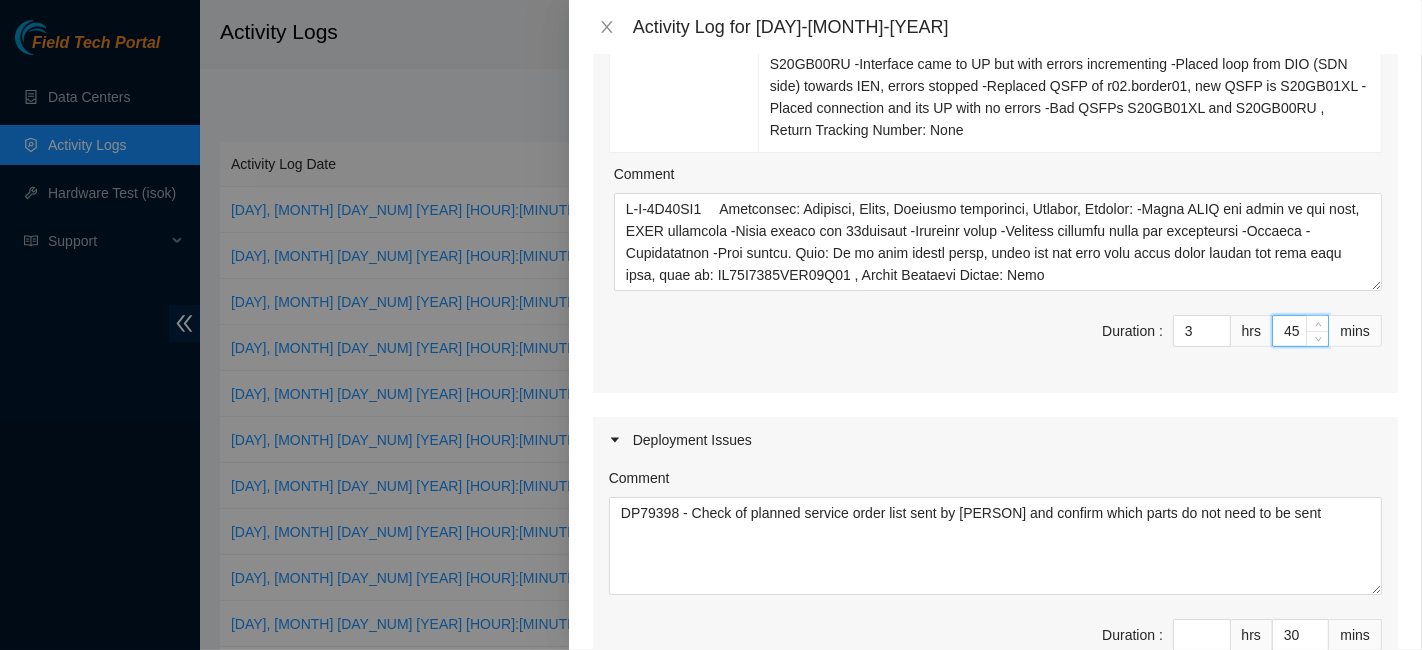 scroll, scrollTop: 1177, scrollLeft: 0, axis: vertical 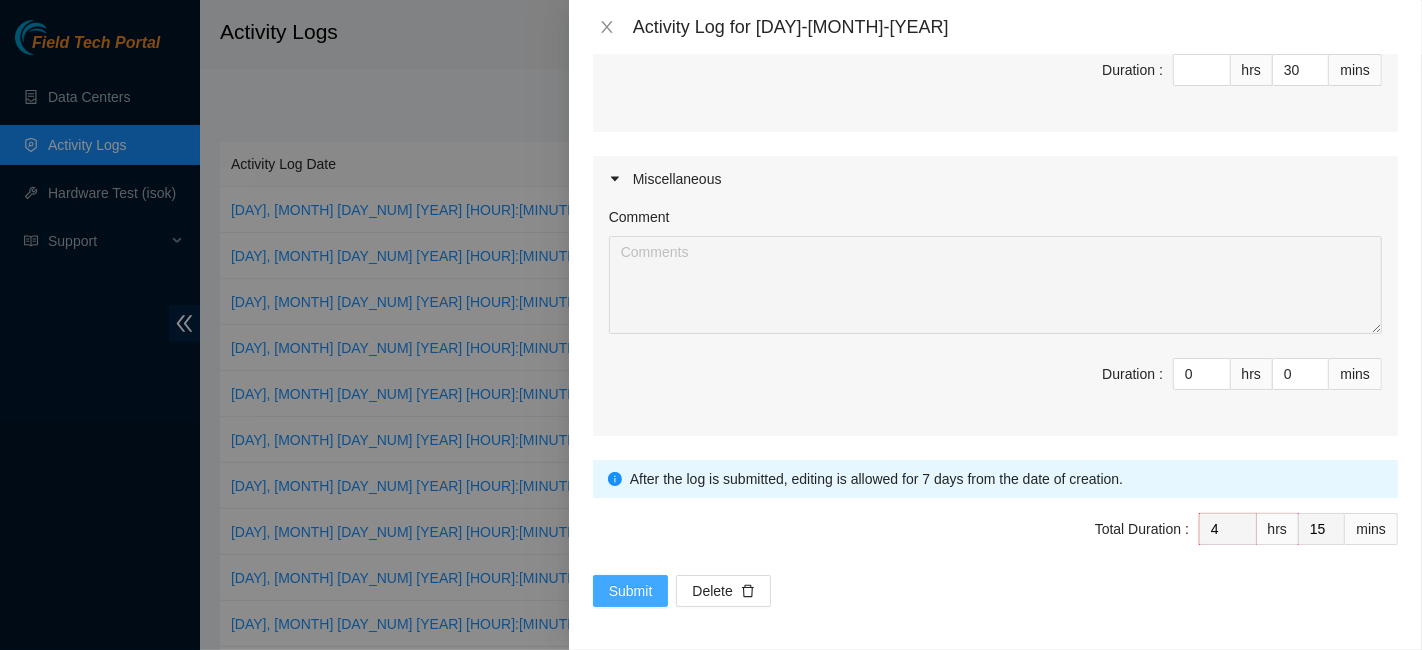 type on "45" 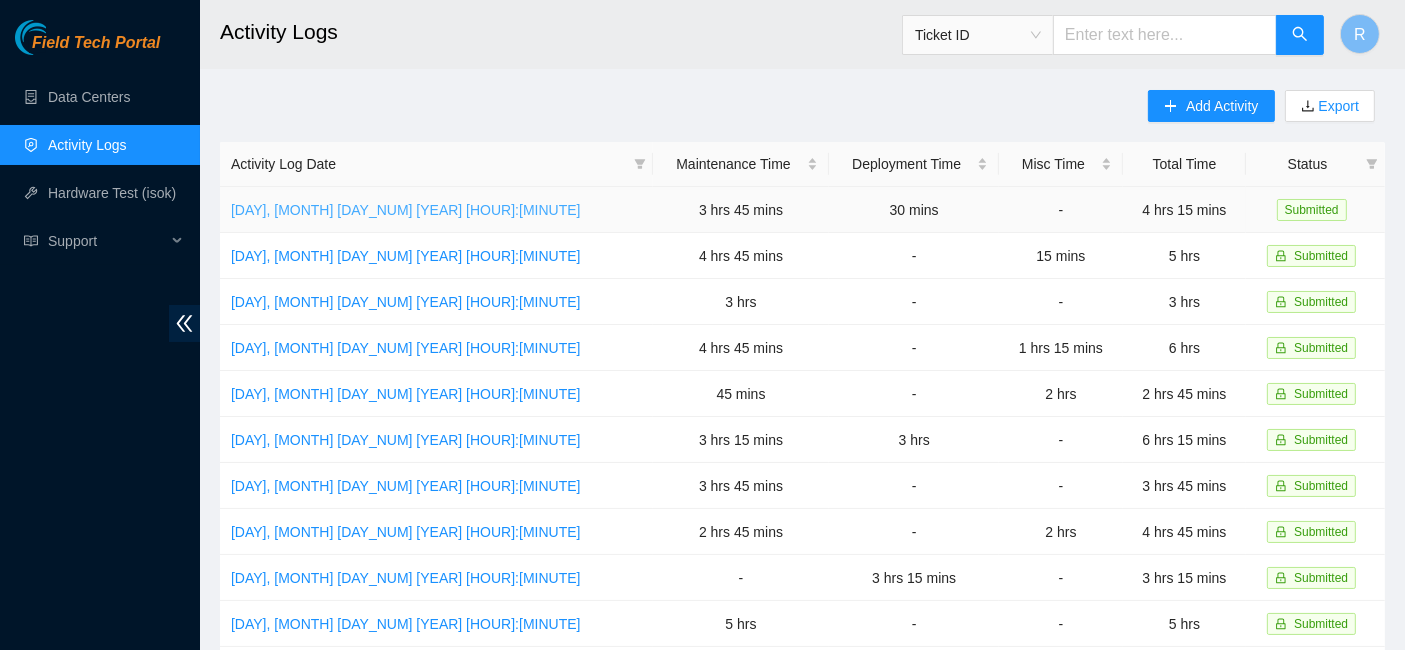 click on "[DAY], [MONTH] [DAY_NUM] [YEAR] [HOUR]:[MINUTE]" at bounding box center (406, 210) 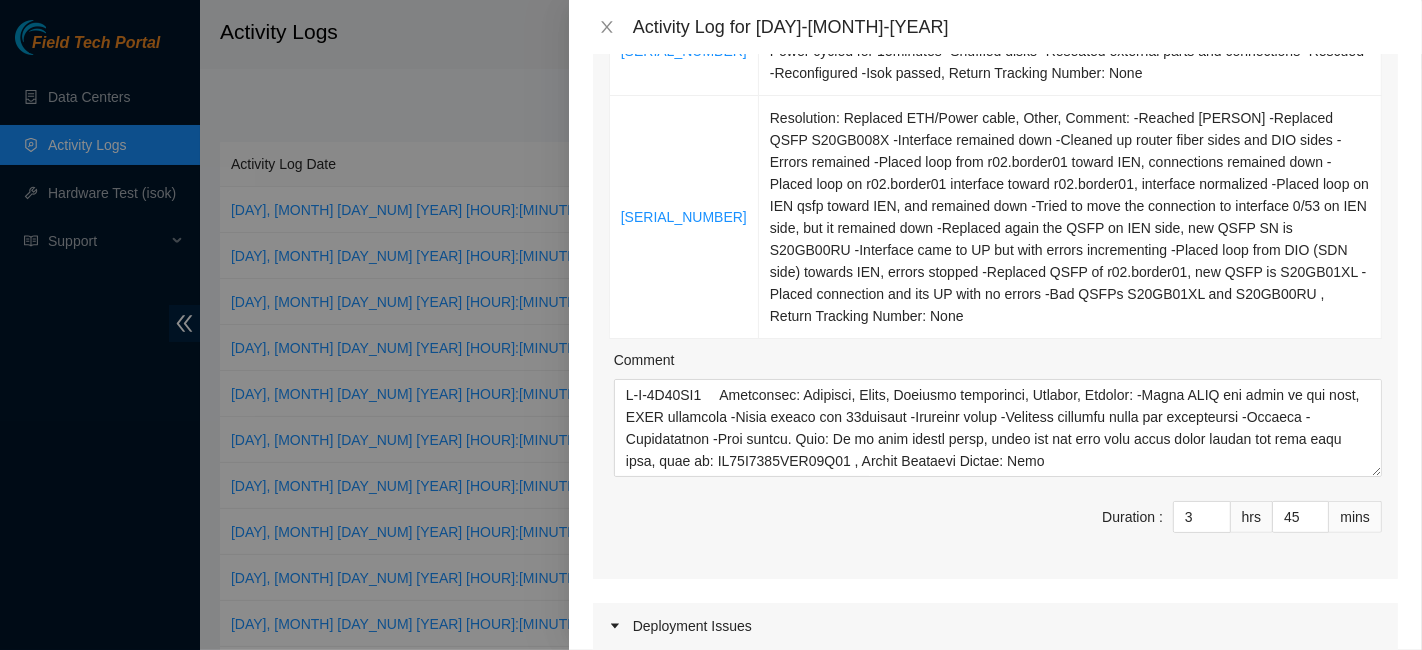scroll, scrollTop: 488, scrollLeft: 0, axis: vertical 